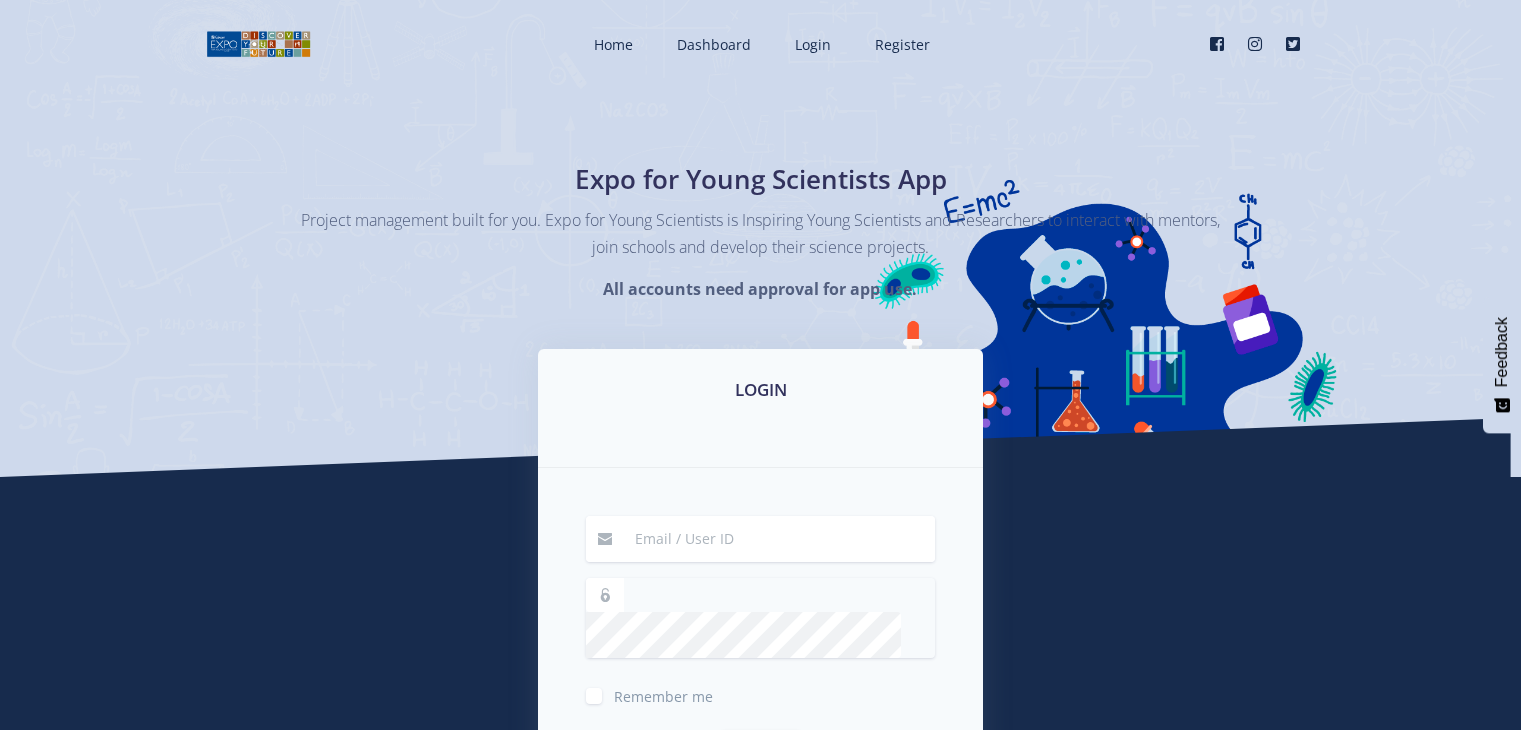 scroll, scrollTop: 0, scrollLeft: 0, axis: both 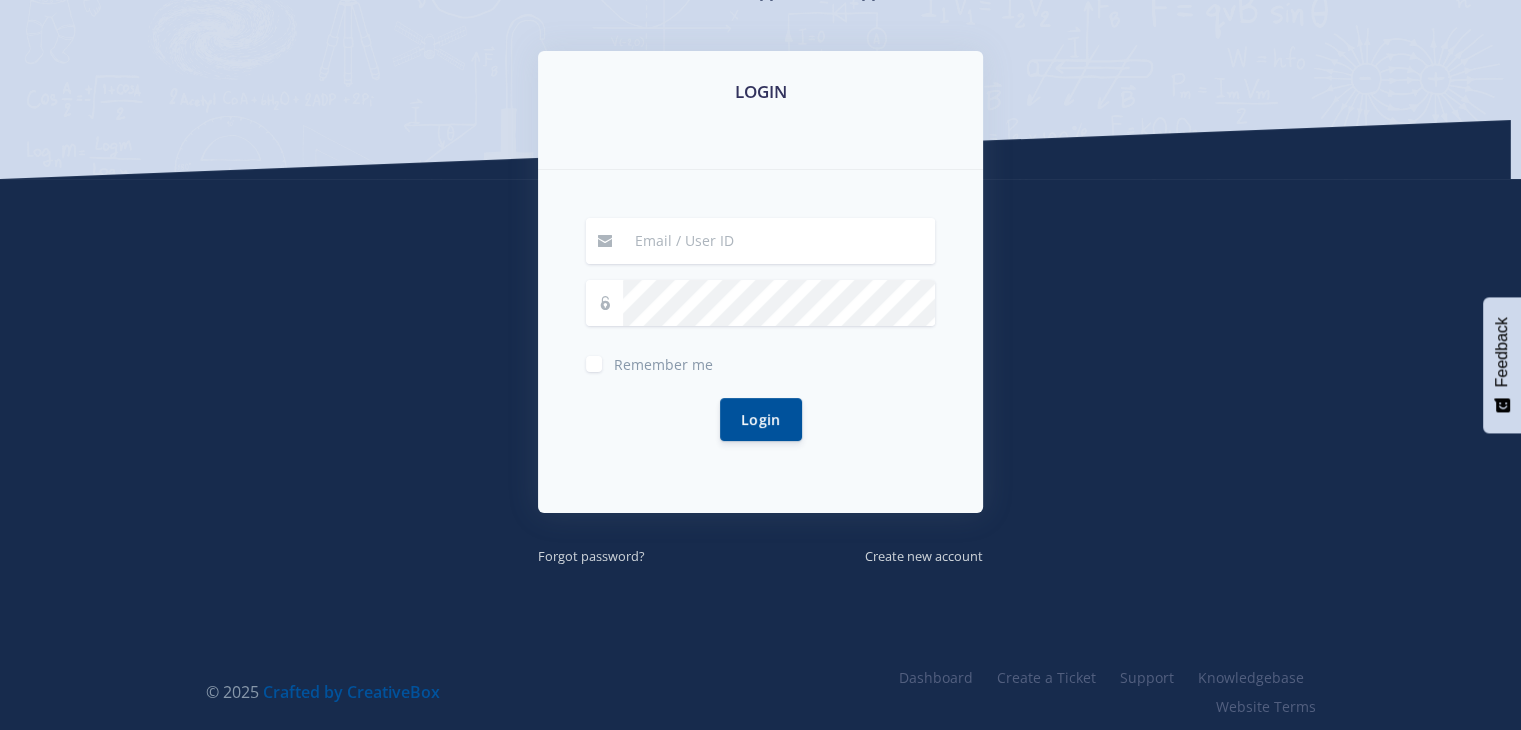 drag, startPoint x: 1535, startPoint y: 69, endPoint x: 1524, endPoint y: 268, distance: 199.30379 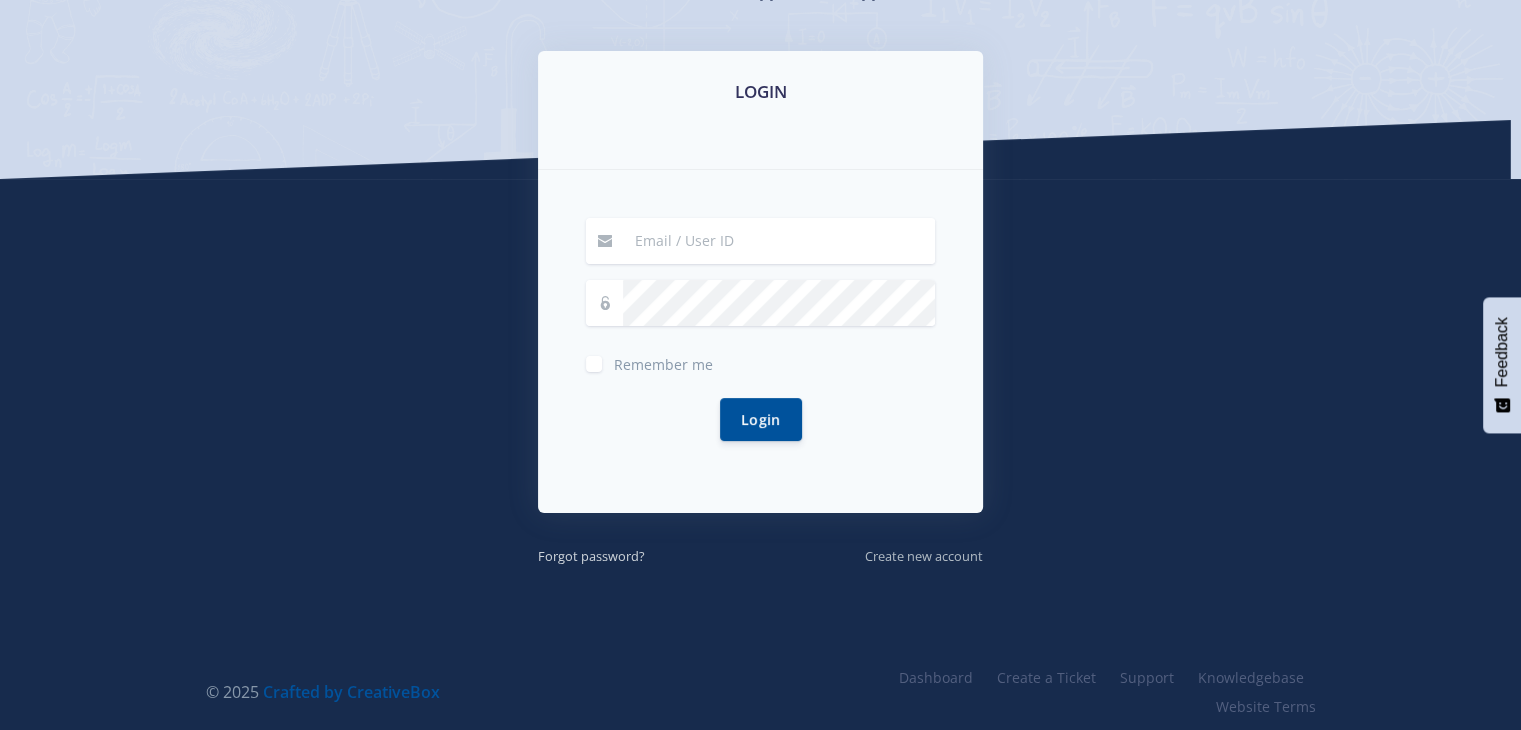 click on "Create new account" at bounding box center [924, 556] 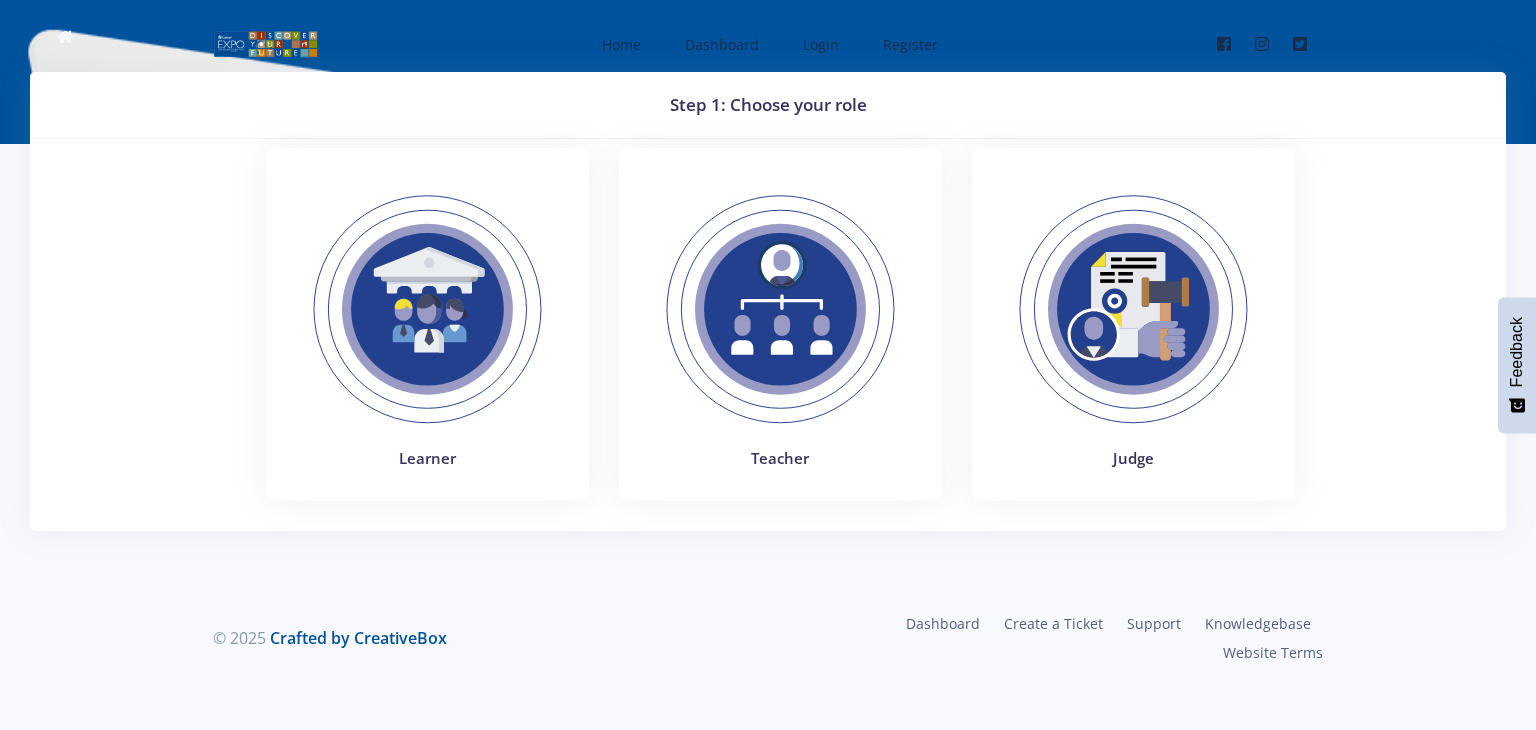 scroll, scrollTop: 0, scrollLeft: 0, axis: both 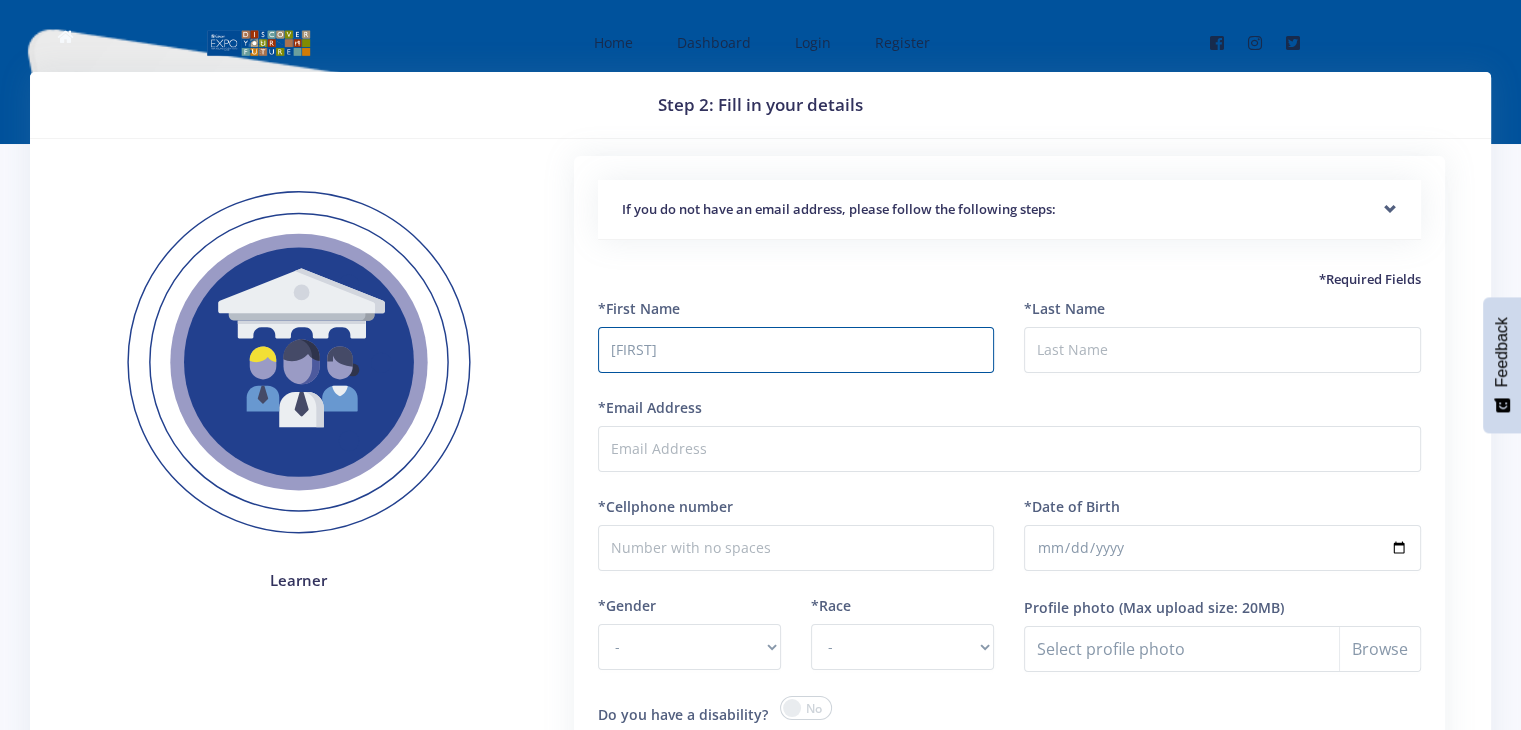 type on "Gabriella" 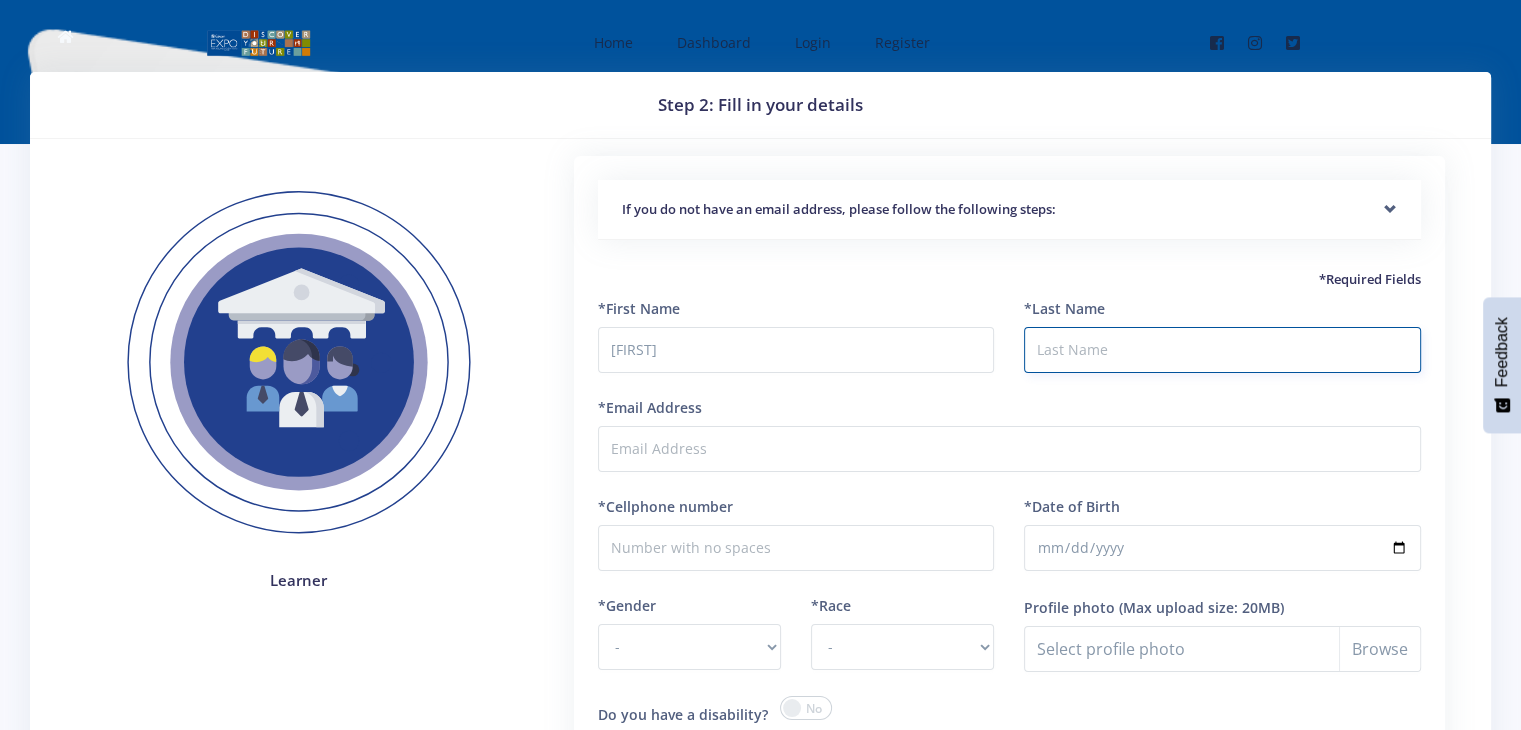 click on "*Last Name" at bounding box center [1222, 350] 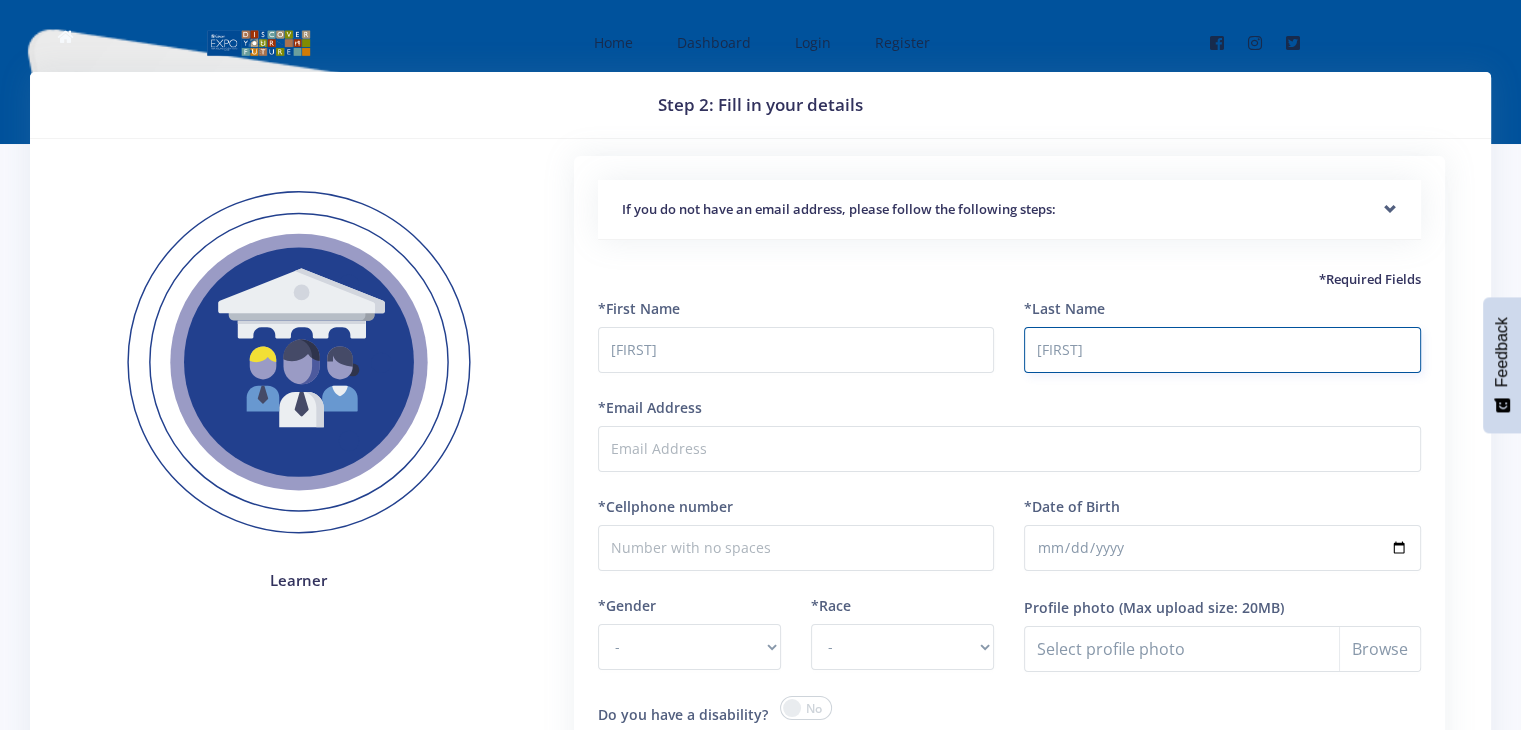 type on "Erens" 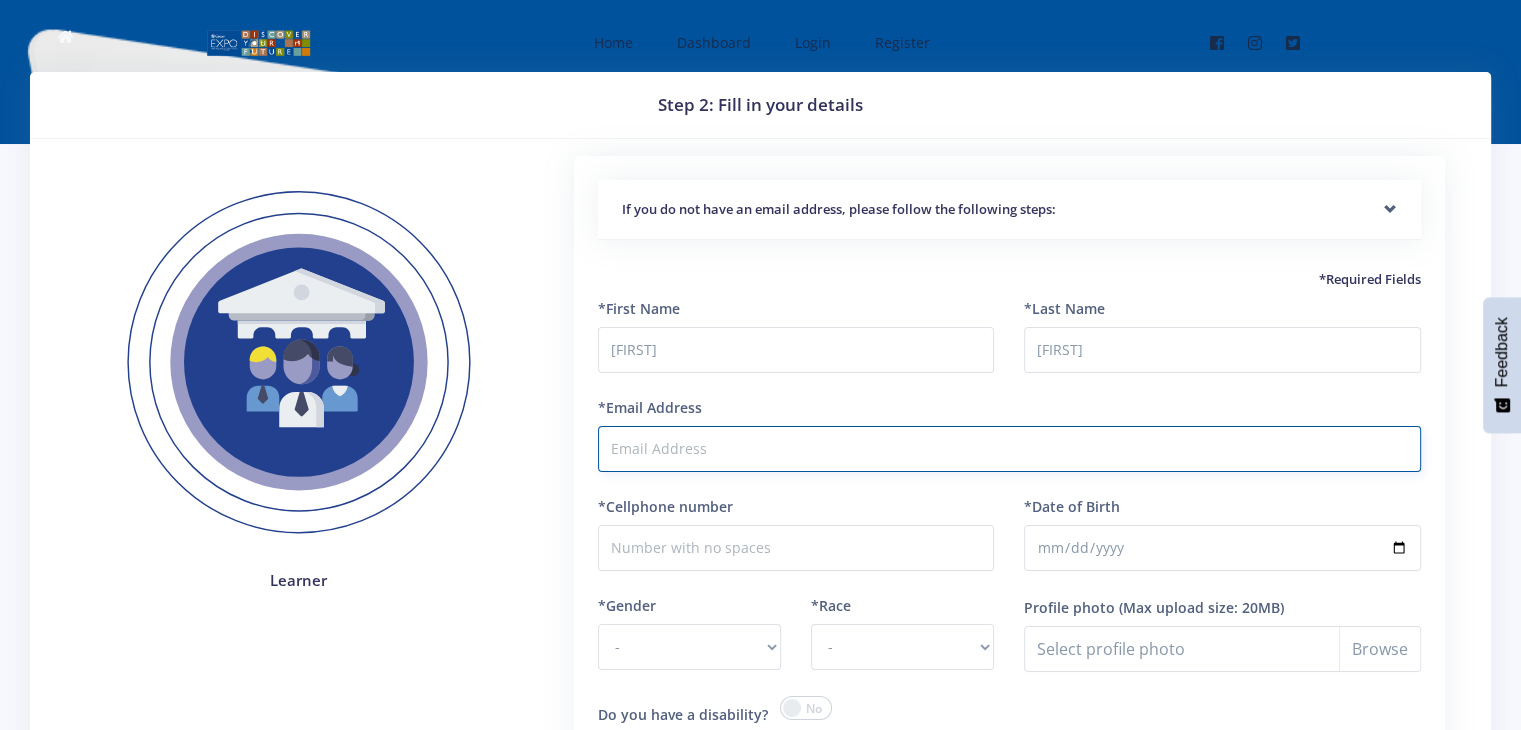 click on "*Email Address" at bounding box center [1009, 449] 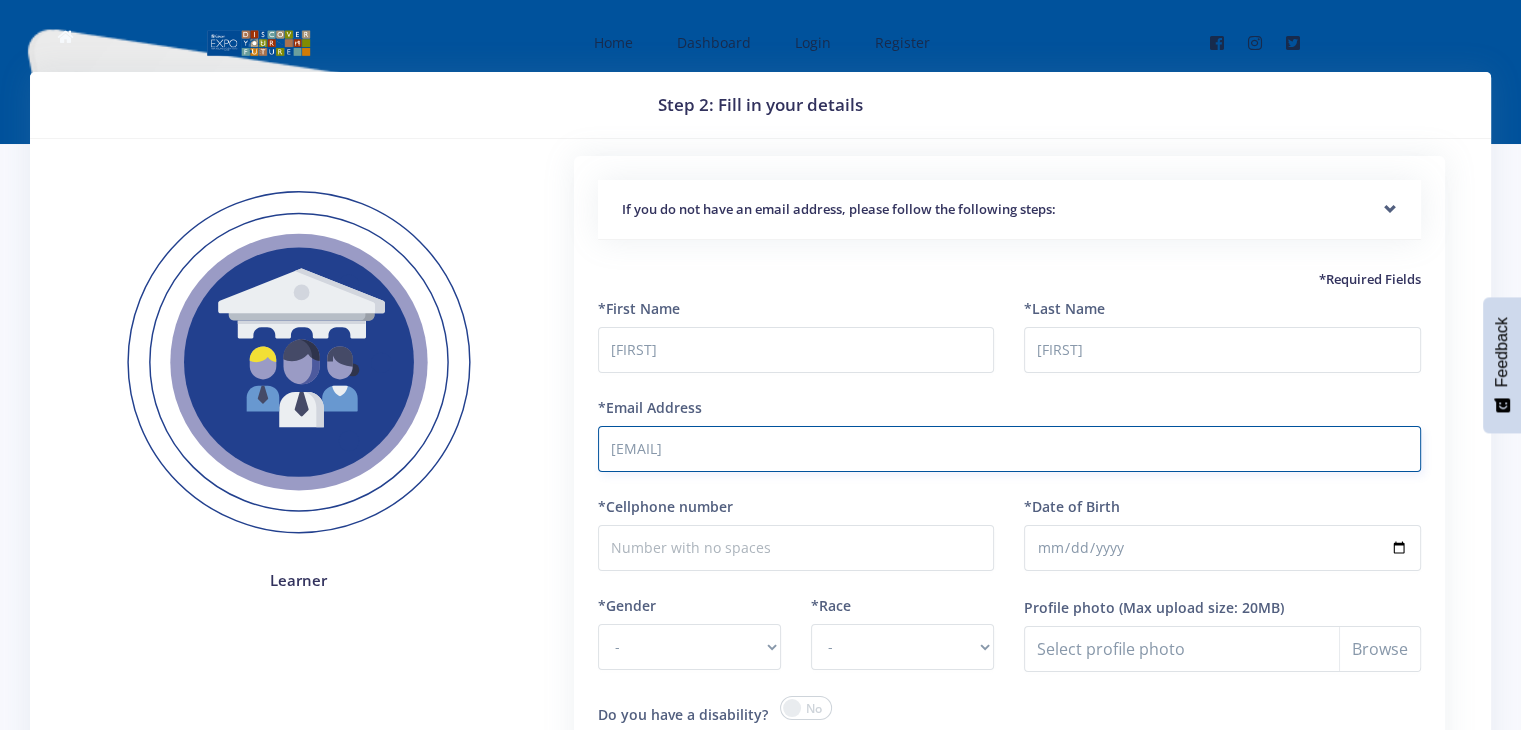 type on "[USERNAME]@example.com" 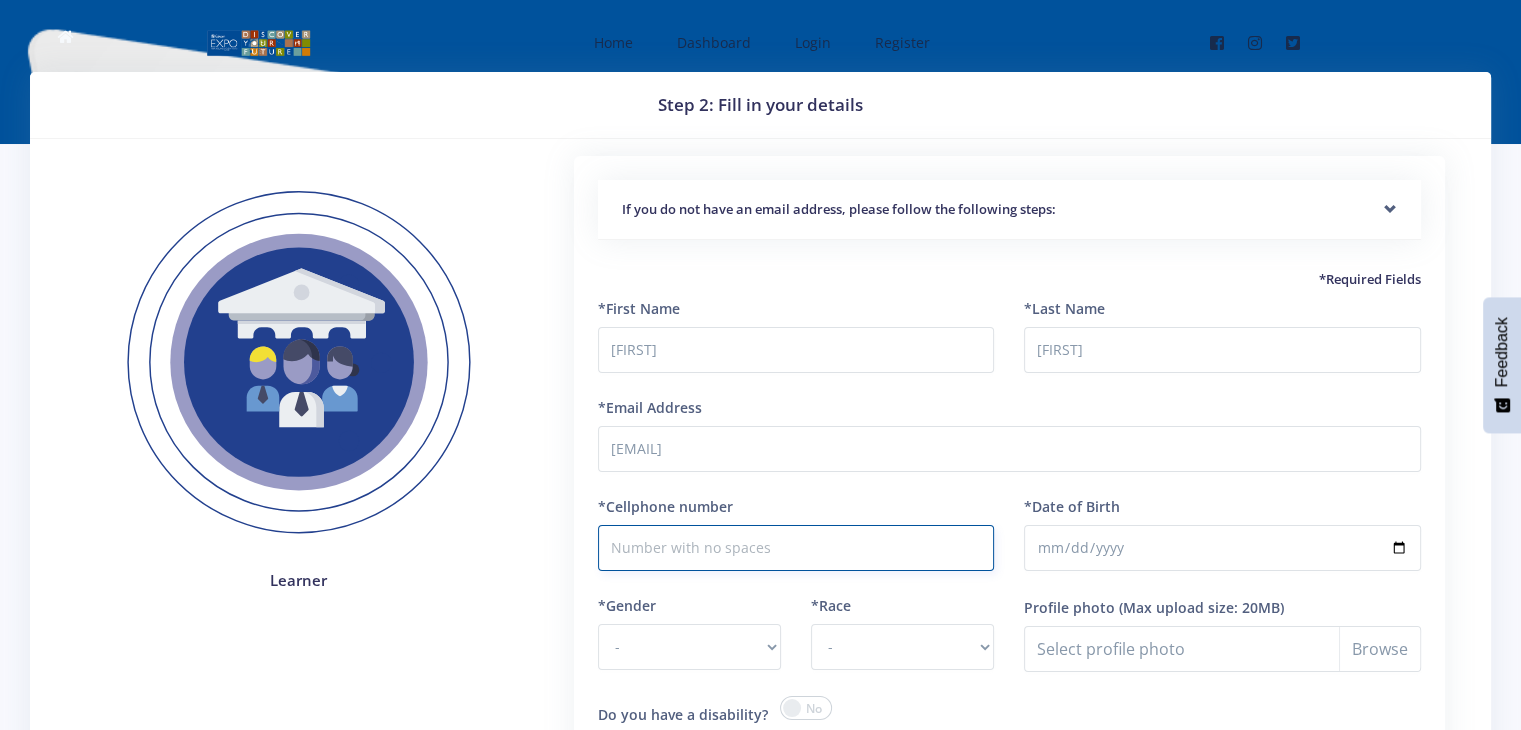 click on "*Cellphone number" at bounding box center (796, 548) 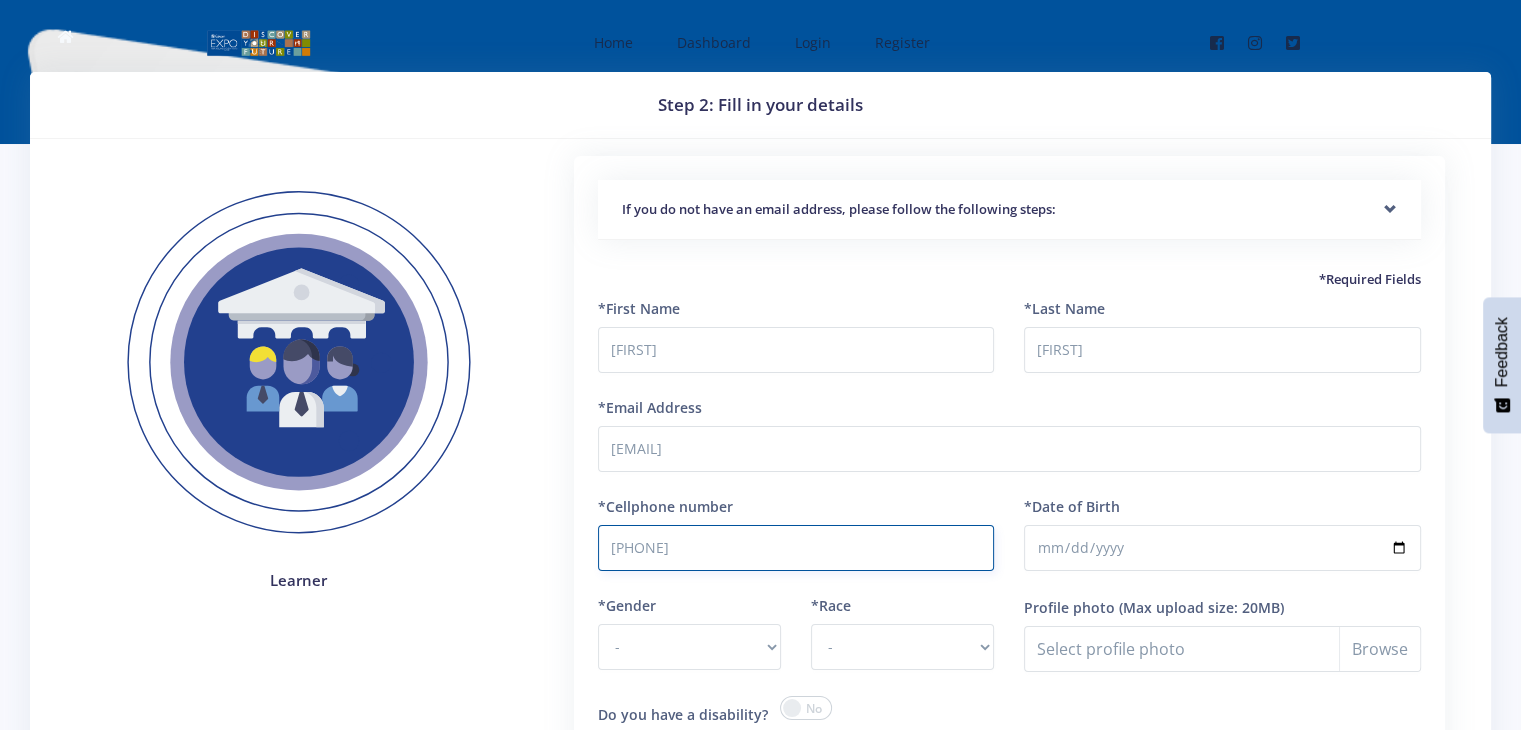 type on "0768917841" 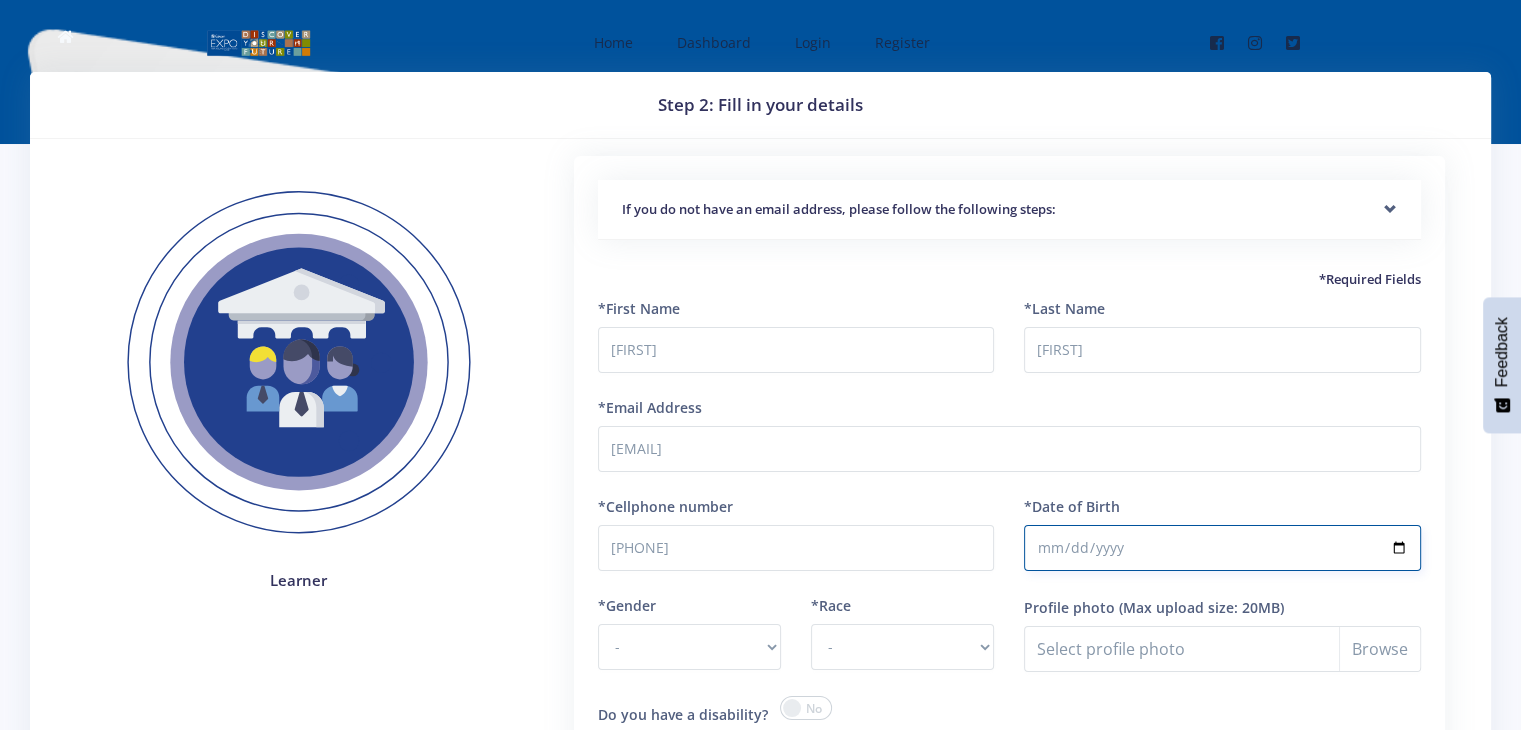 click on "*Date of Birth" at bounding box center (1222, 548) 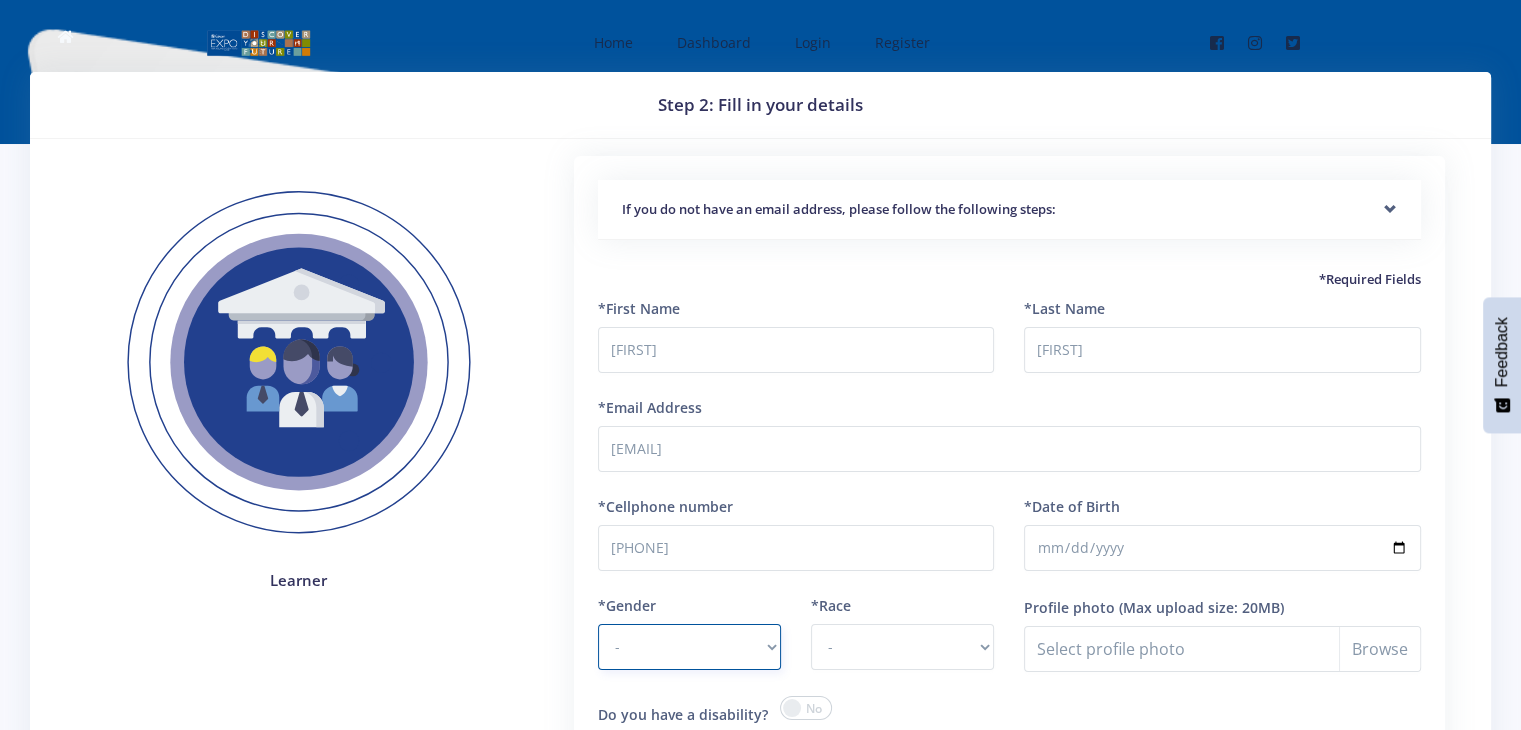 click on "-
Male
Female" at bounding box center [689, 647] 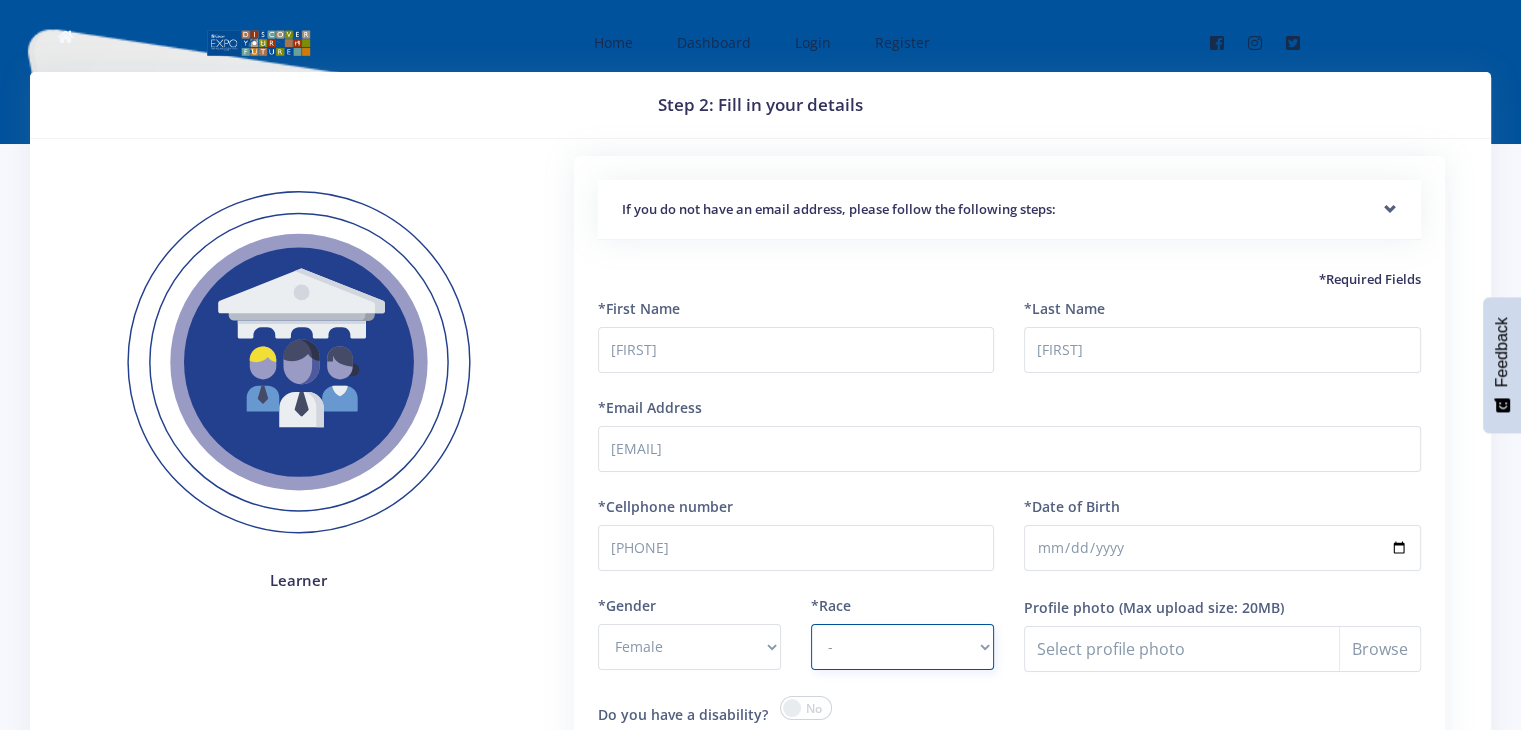click on "-
African
Asian
Coloured
Indian
White
Other" at bounding box center [902, 647] 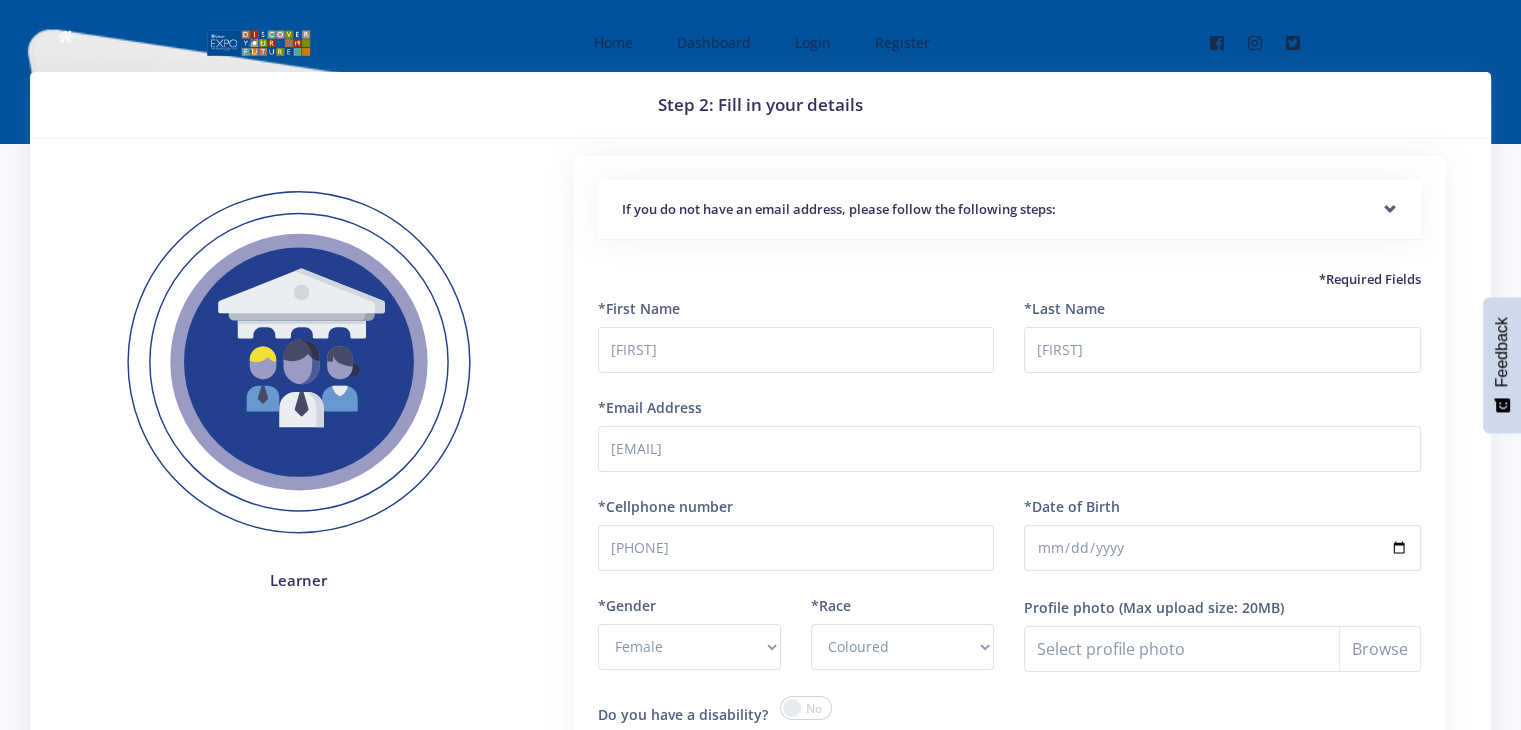 click at bounding box center [806, 708] 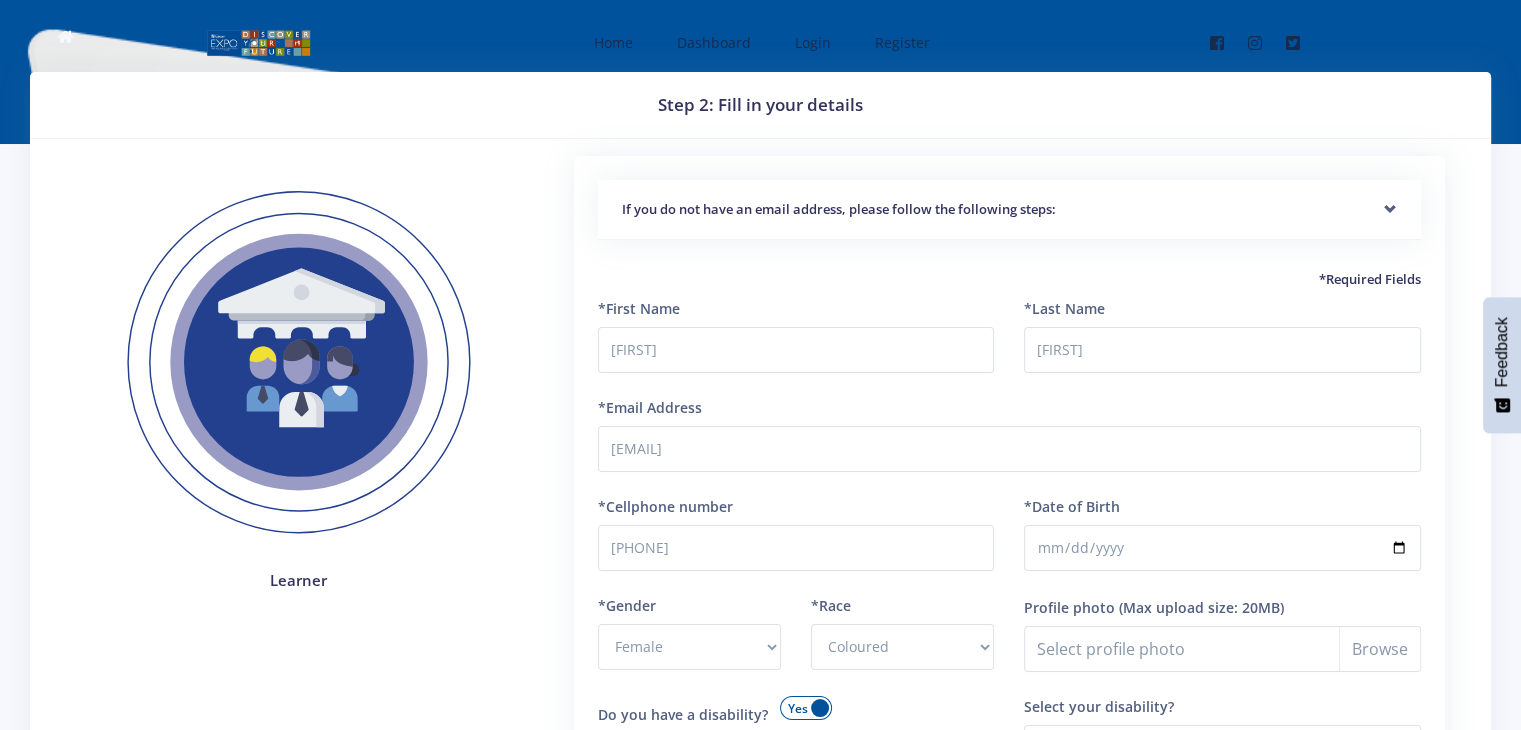 click at bounding box center [806, 708] 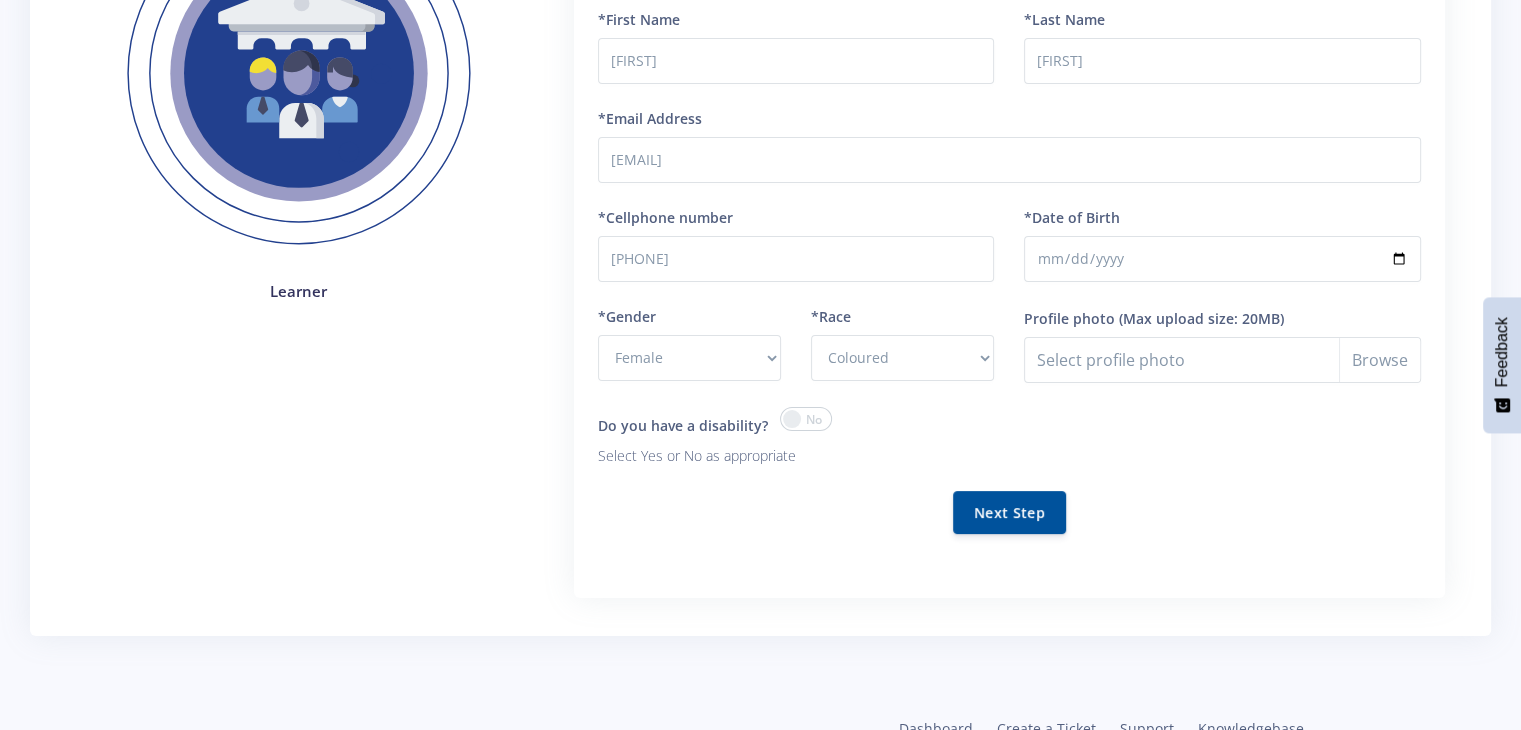 scroll, scrollTop: 285, scrollLeft: 0, axis: vertical 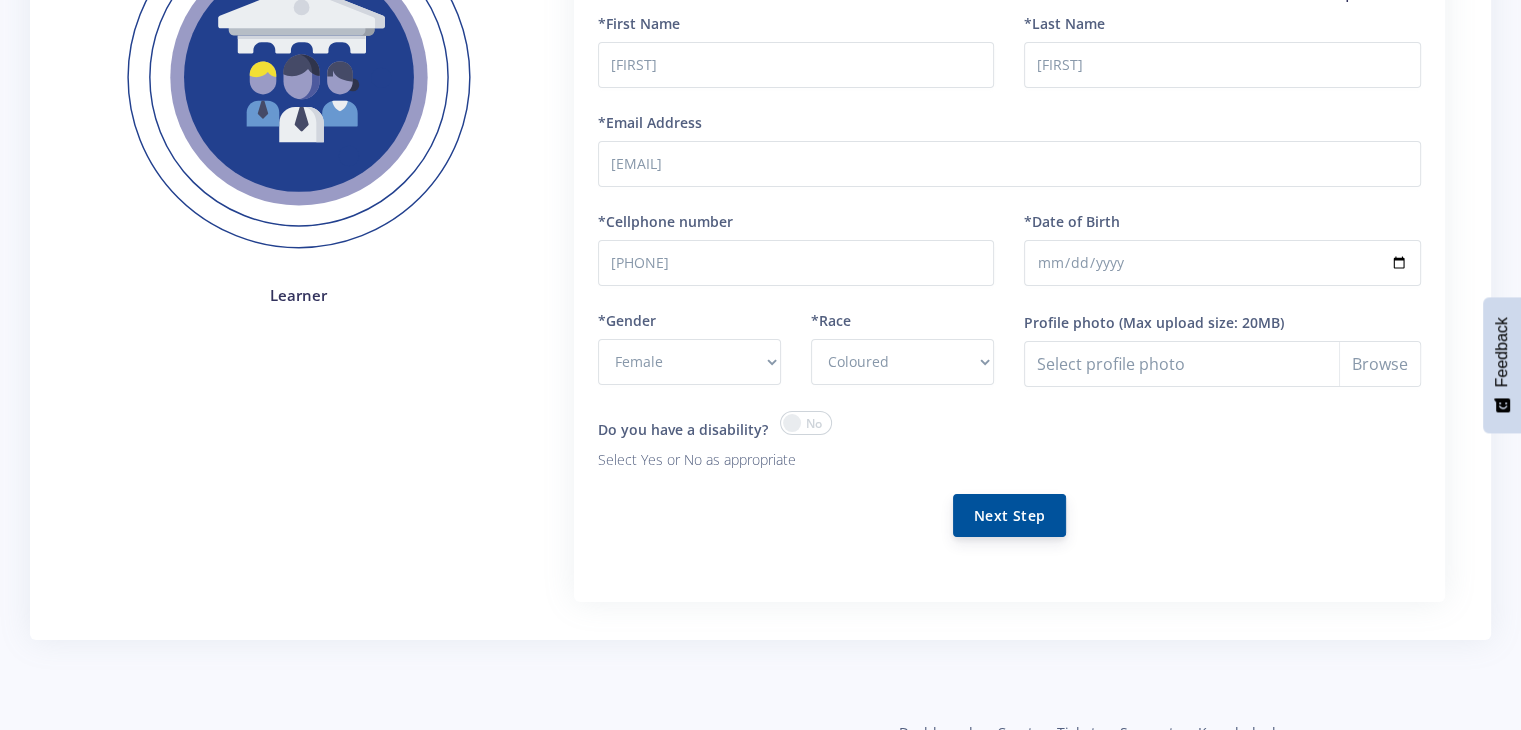 click on "Next
Step" at bounding box center (1009, 515) 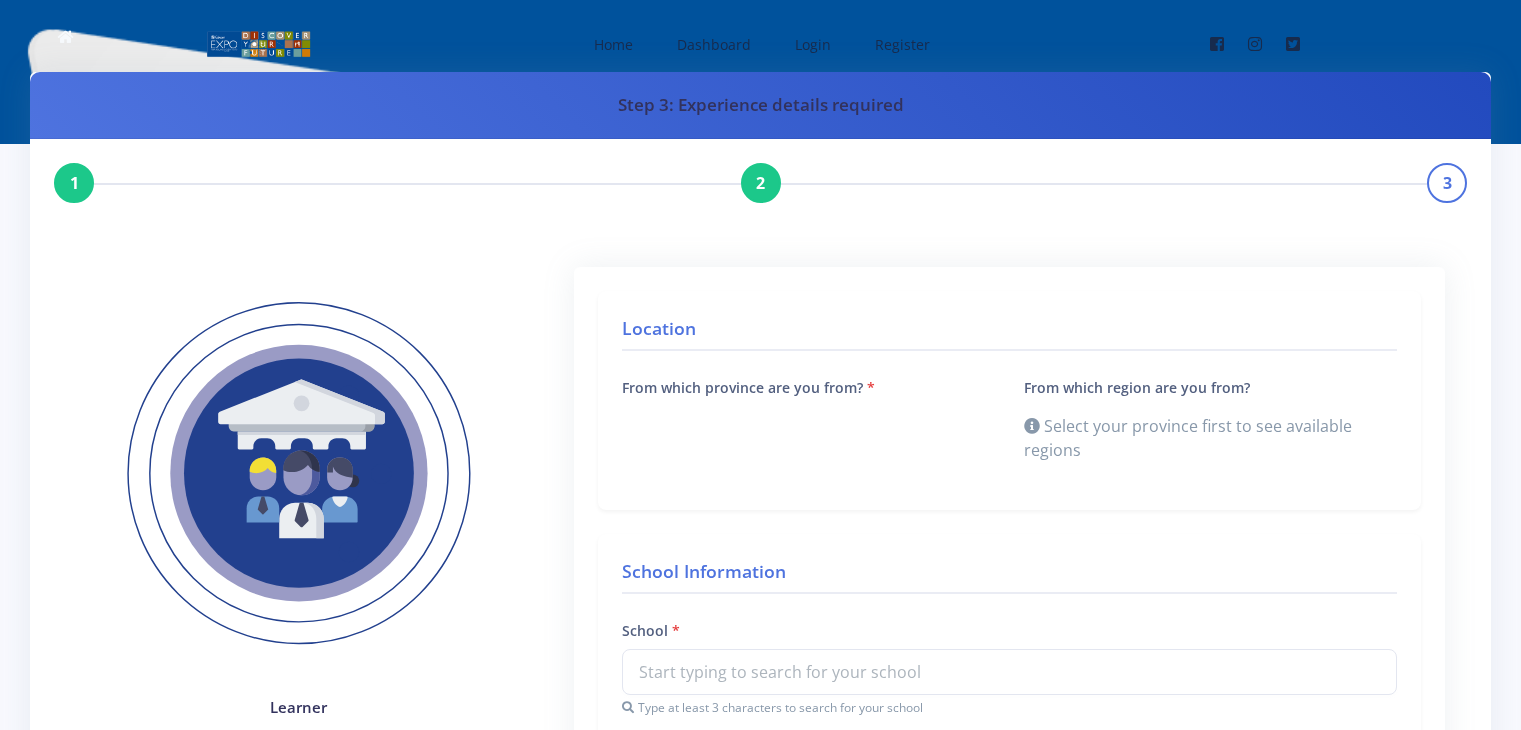 scroll, scrollTop: 0, scrollLeft: 0, axis: both 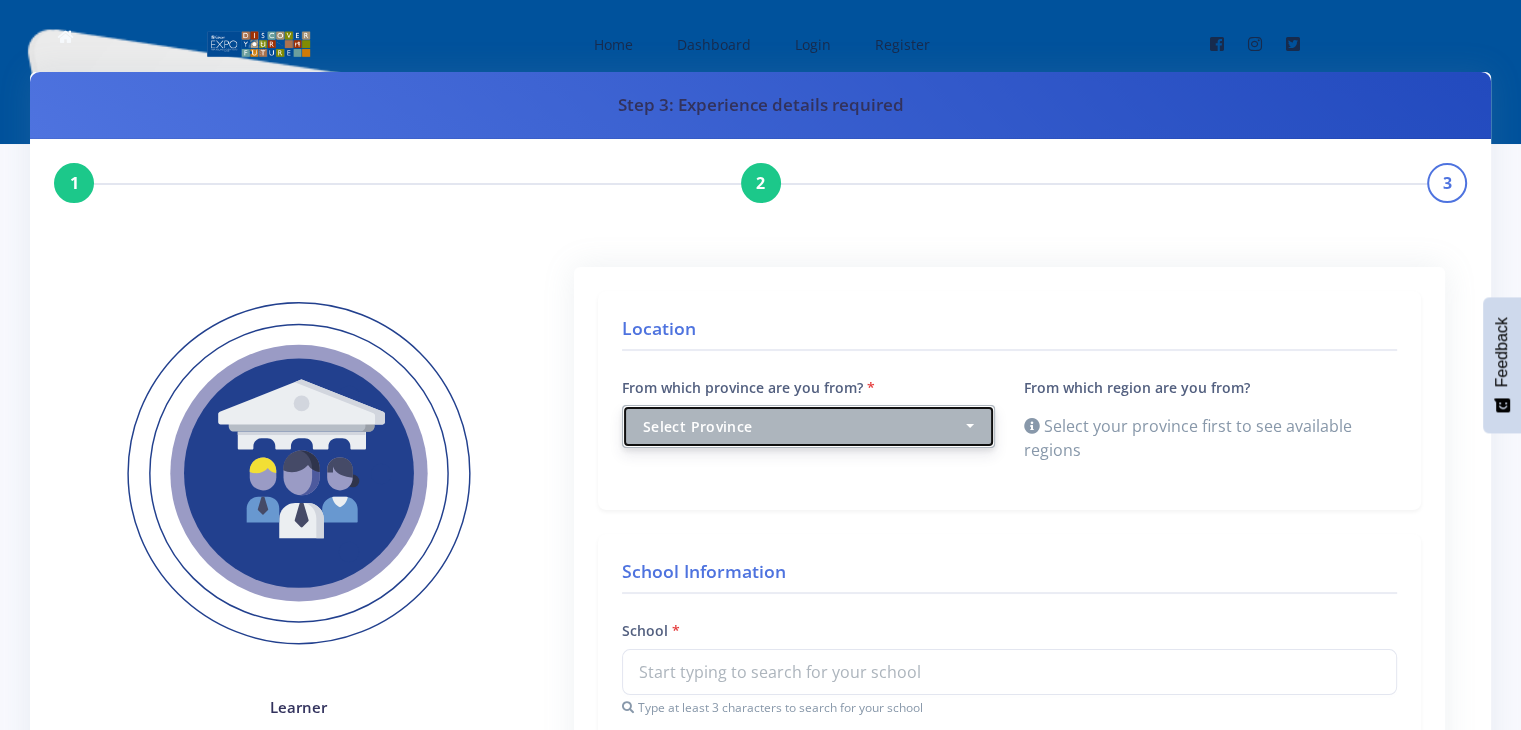 click on "Select Province" at bounding box center [802, 426] 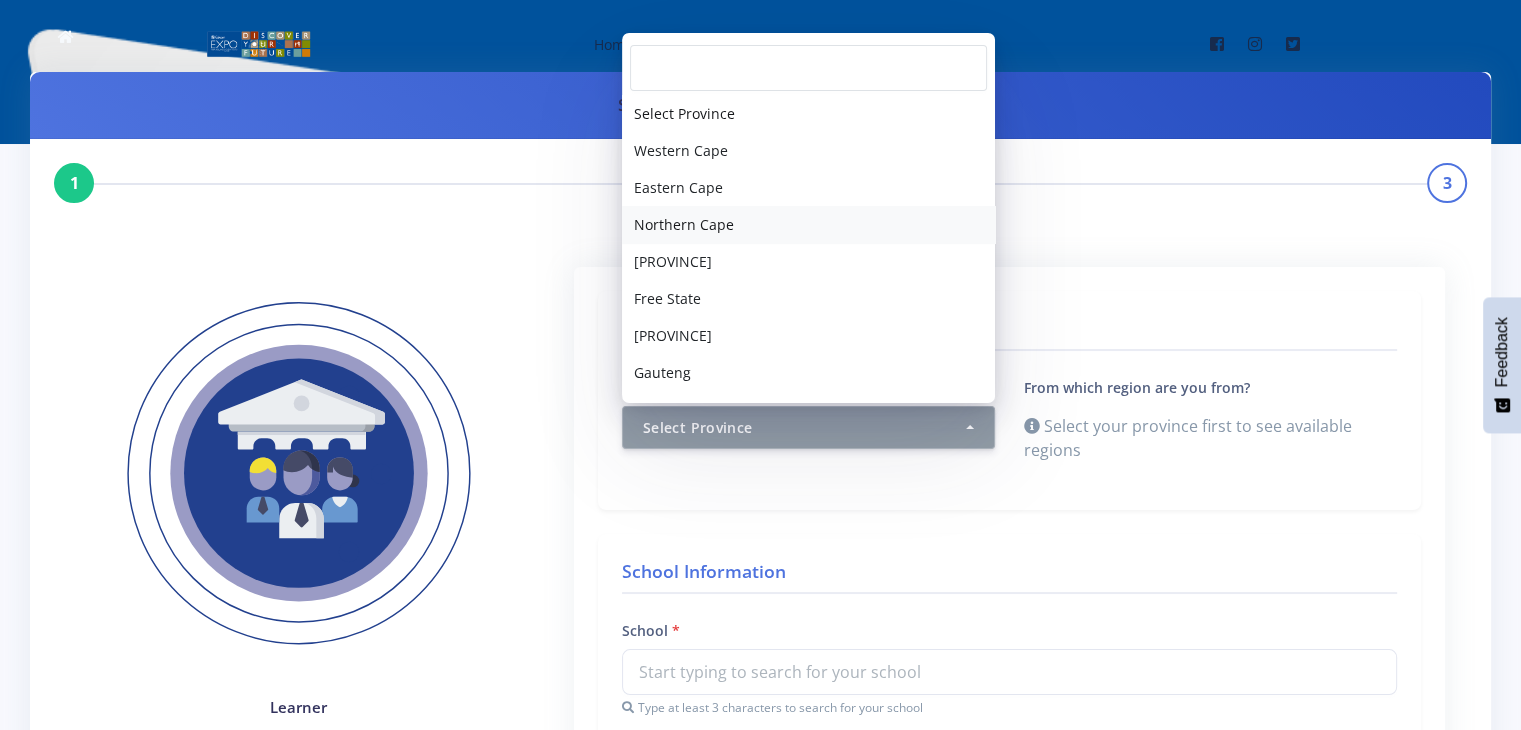 click on "Northern Cape" at bounding box center [808, 224] 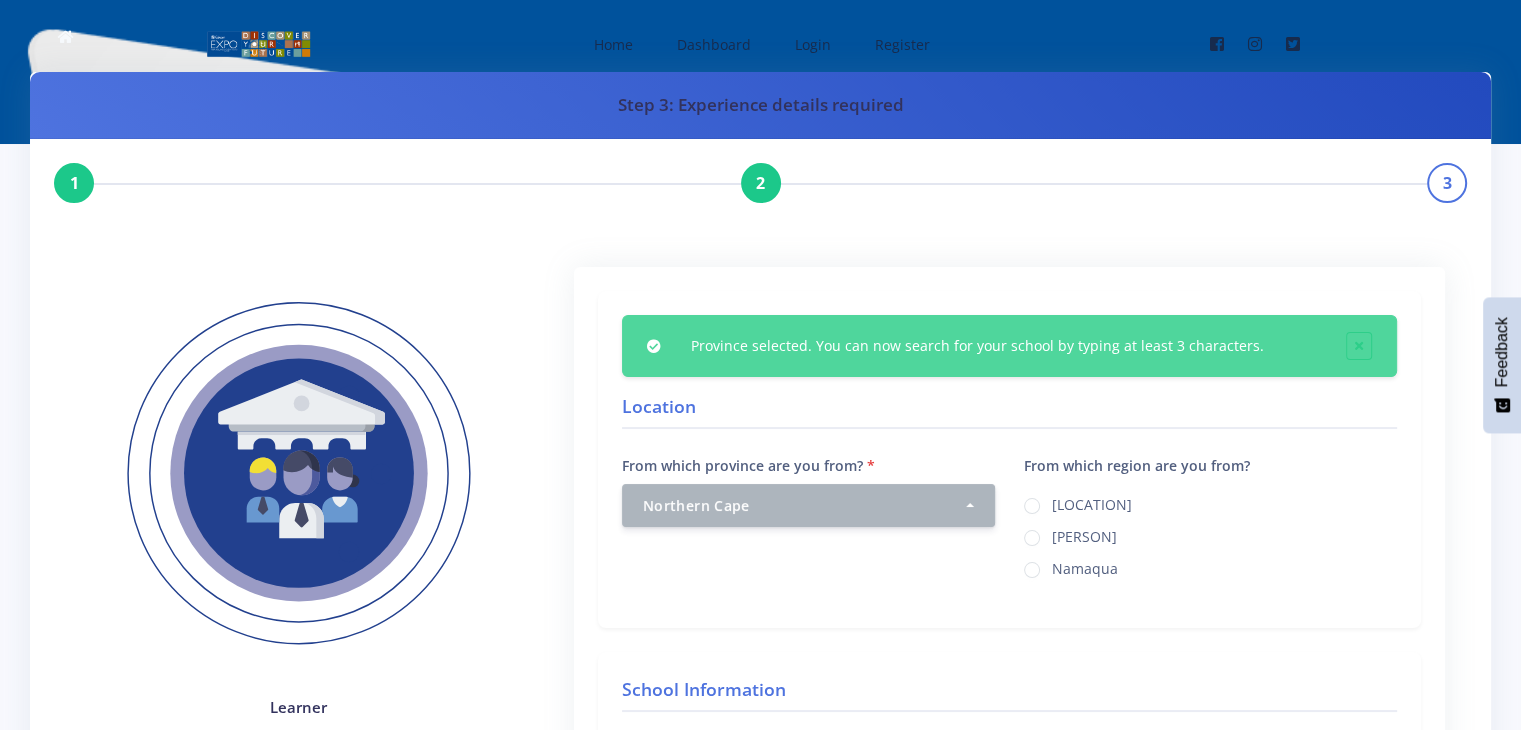 click on "[PERSON]" at bounding box center [1084, 534] 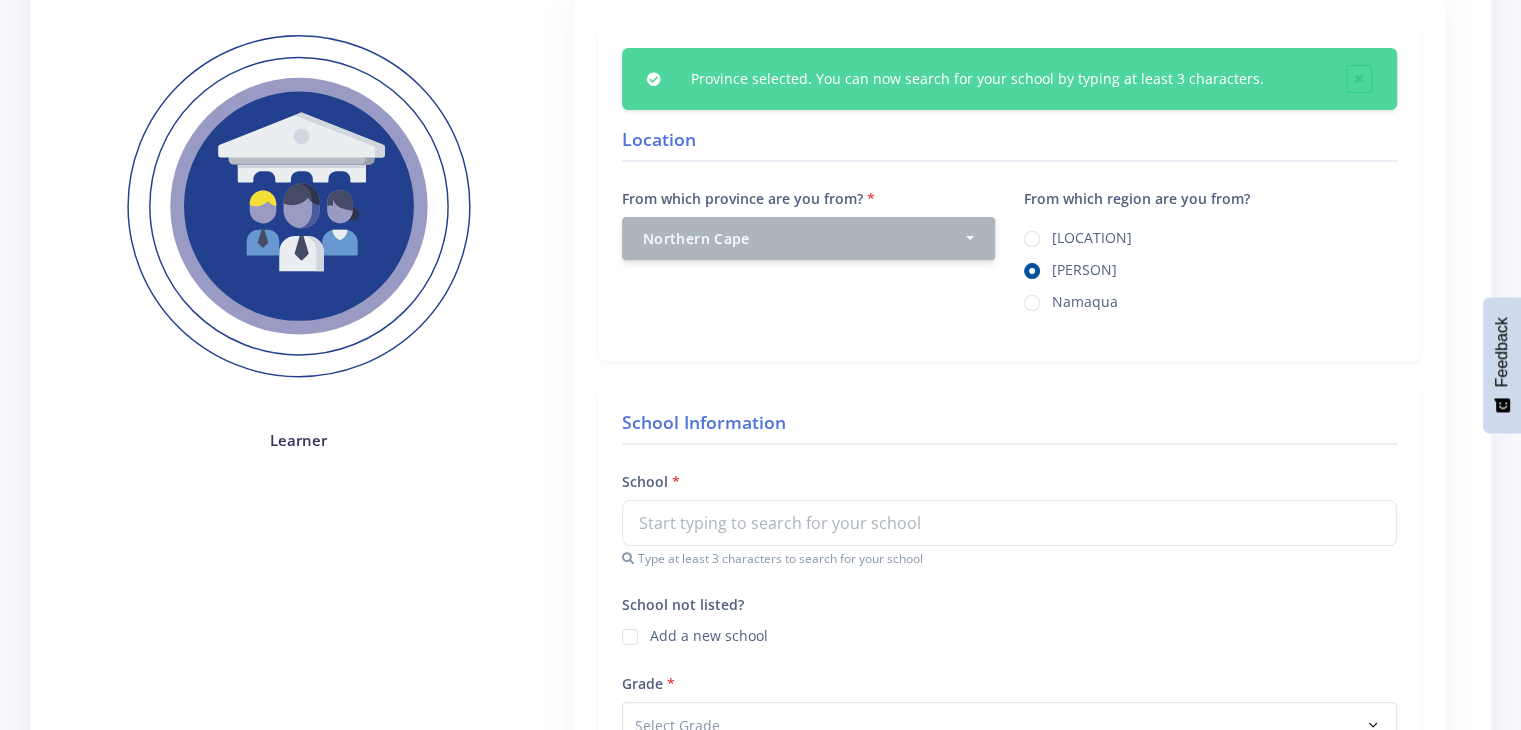 scroll, scrollTop: 344, scrollLeft: 0, axis: vertical 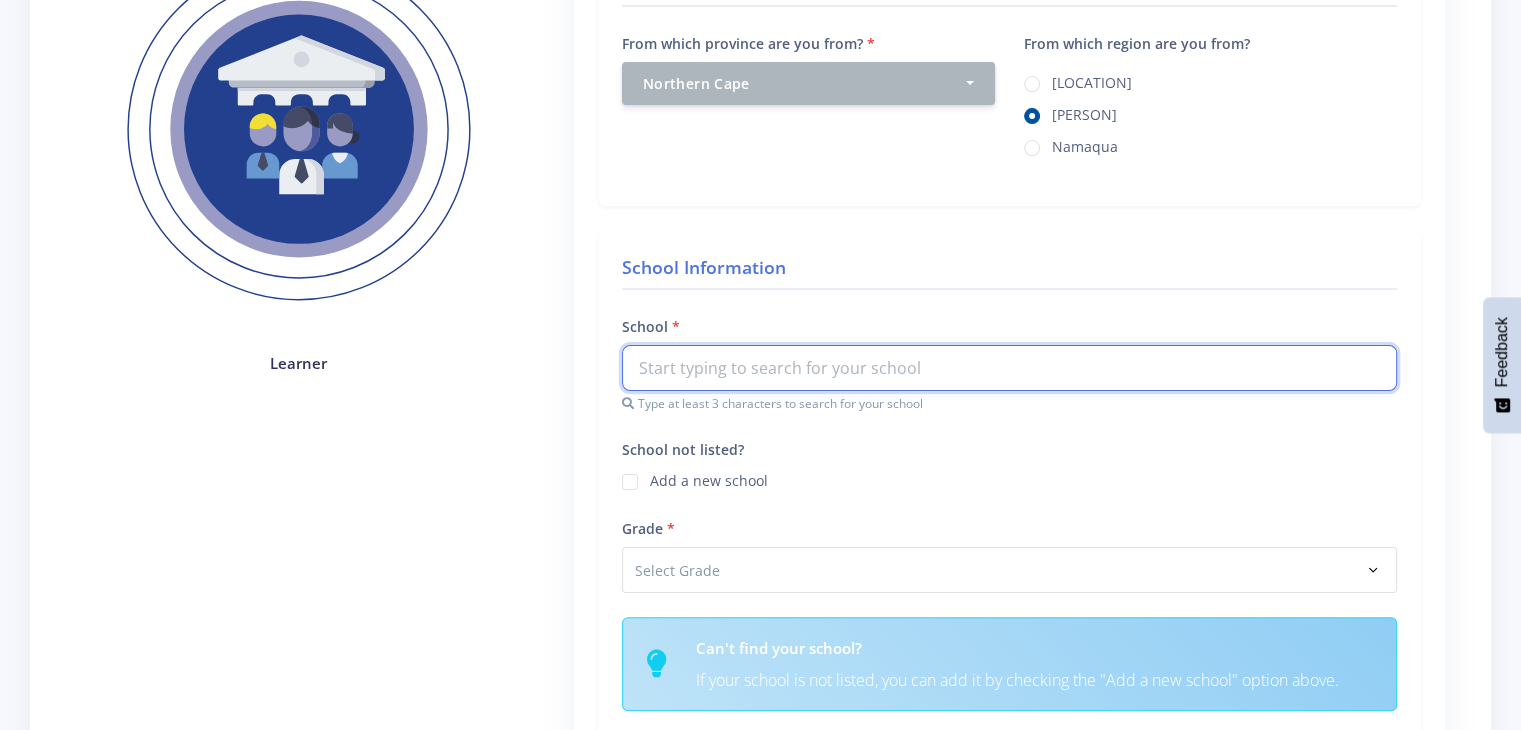 click at bounding box center [1009, 368] 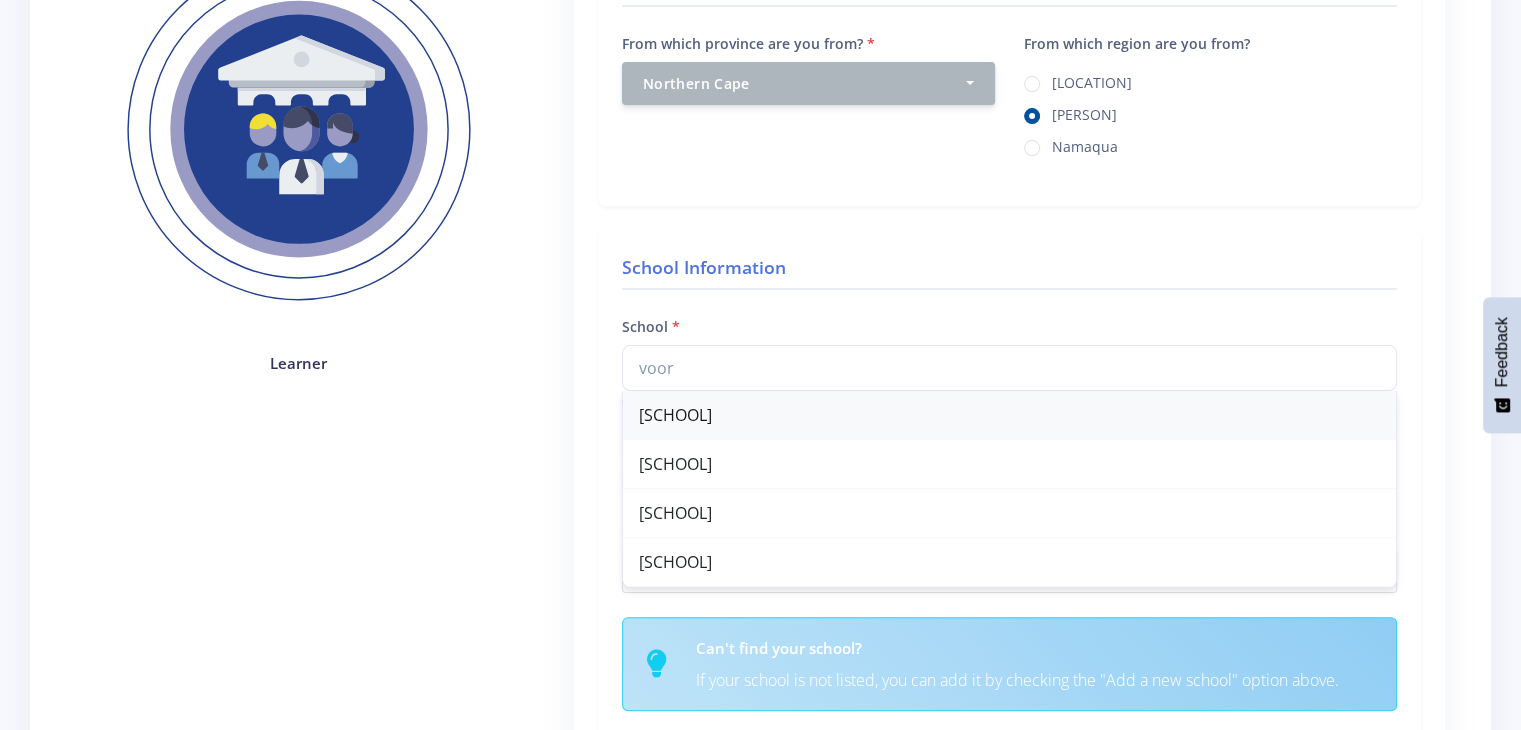 click on "Laerskool Vooruitsig" at bounding box center (1009, 415) 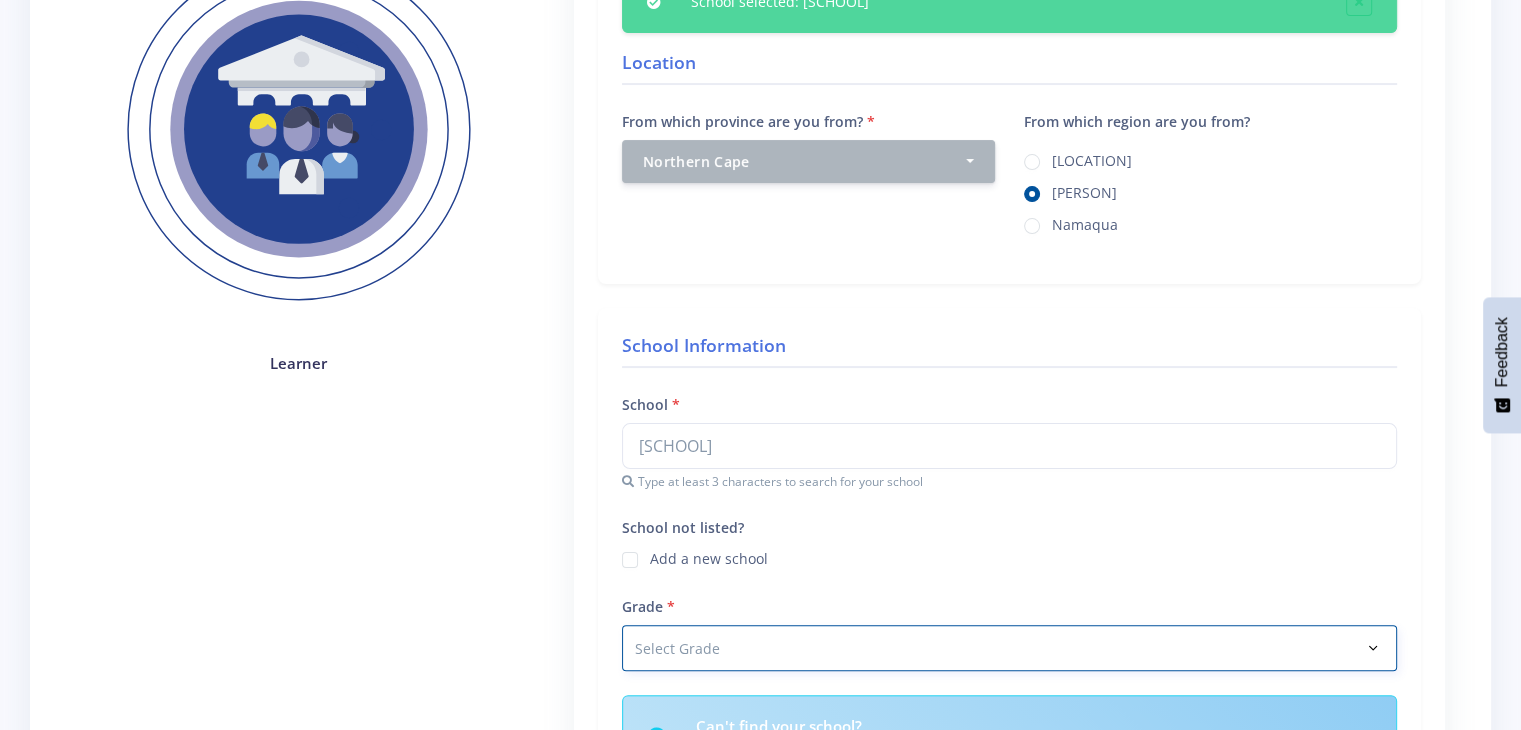 click on "Select Grade
Grade 4
Grade 5
Grade 6
Grade 7" at bounding box center [1009, 648] 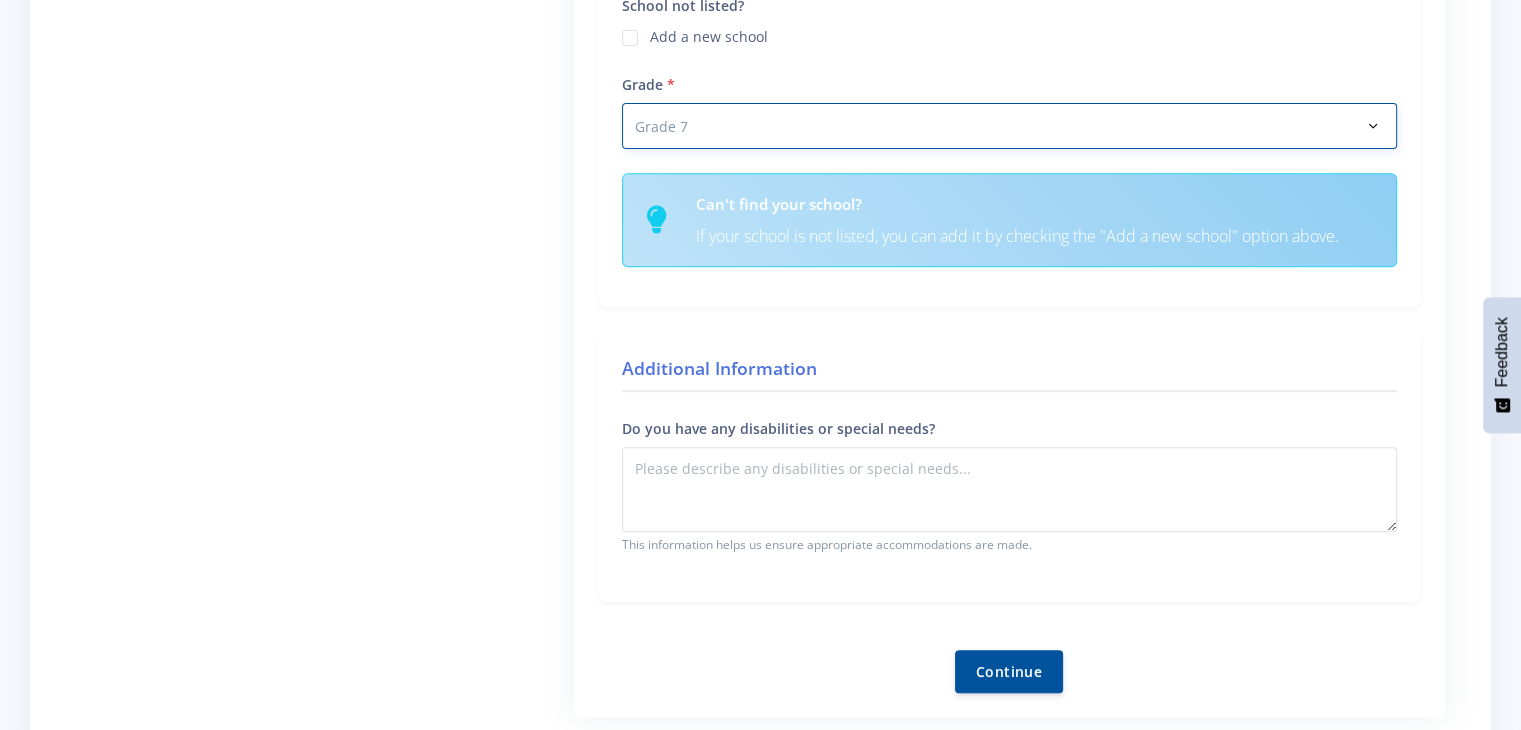 scroll, scrollTop: 796, scrollLeft: 0, axis: vertical 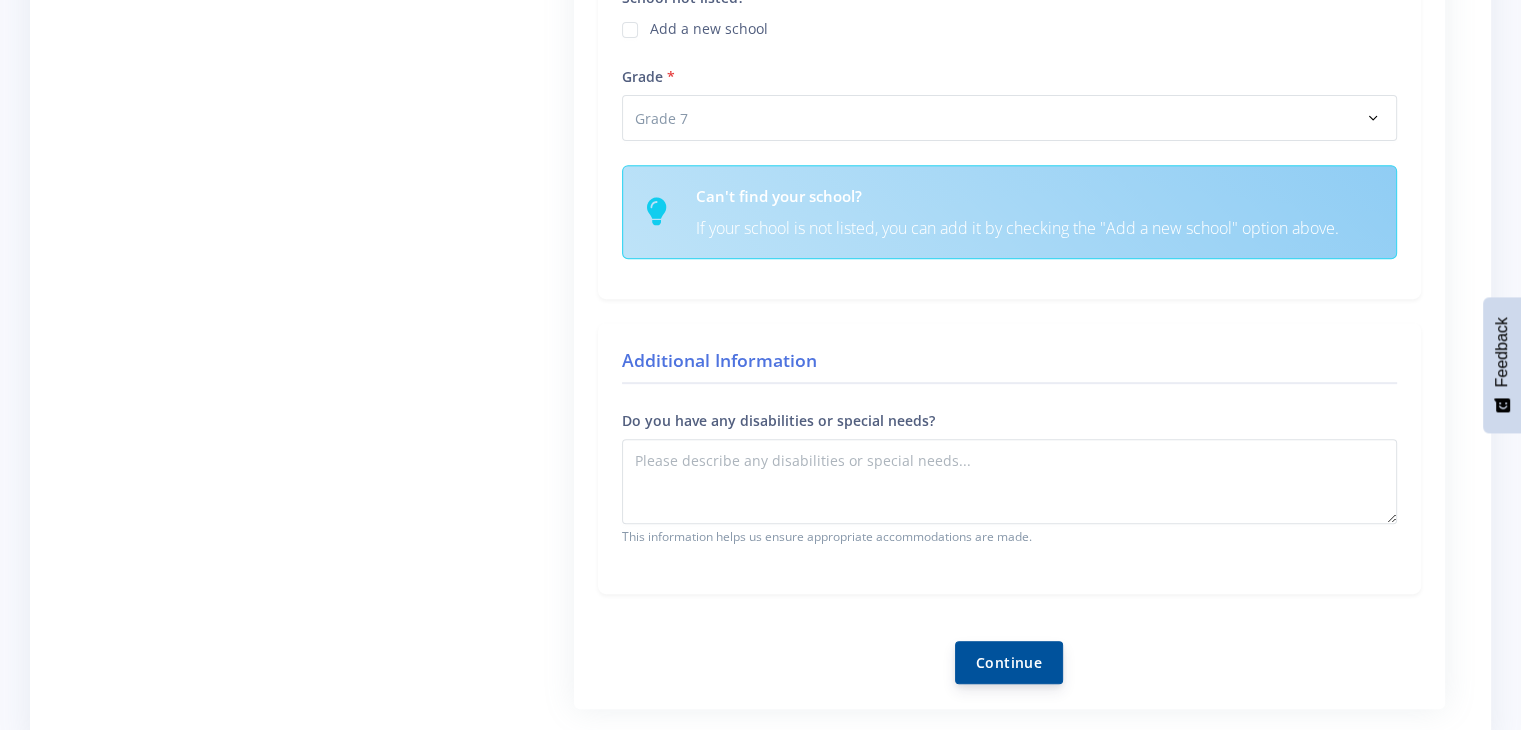 click on "Continue" at bounding box center [1009, 662] 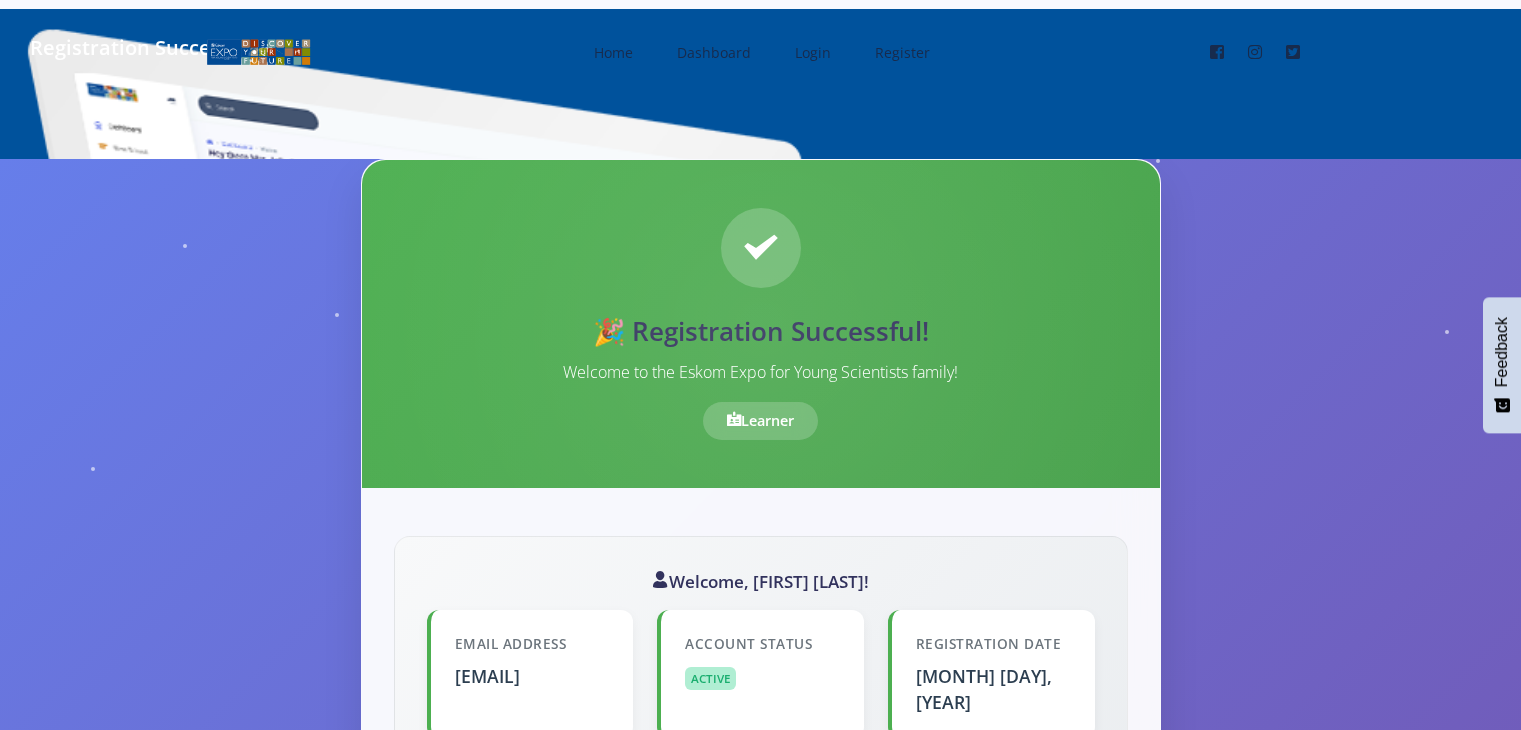 scroll, scrollTop: 0, scrollLeft: 0, axis: both 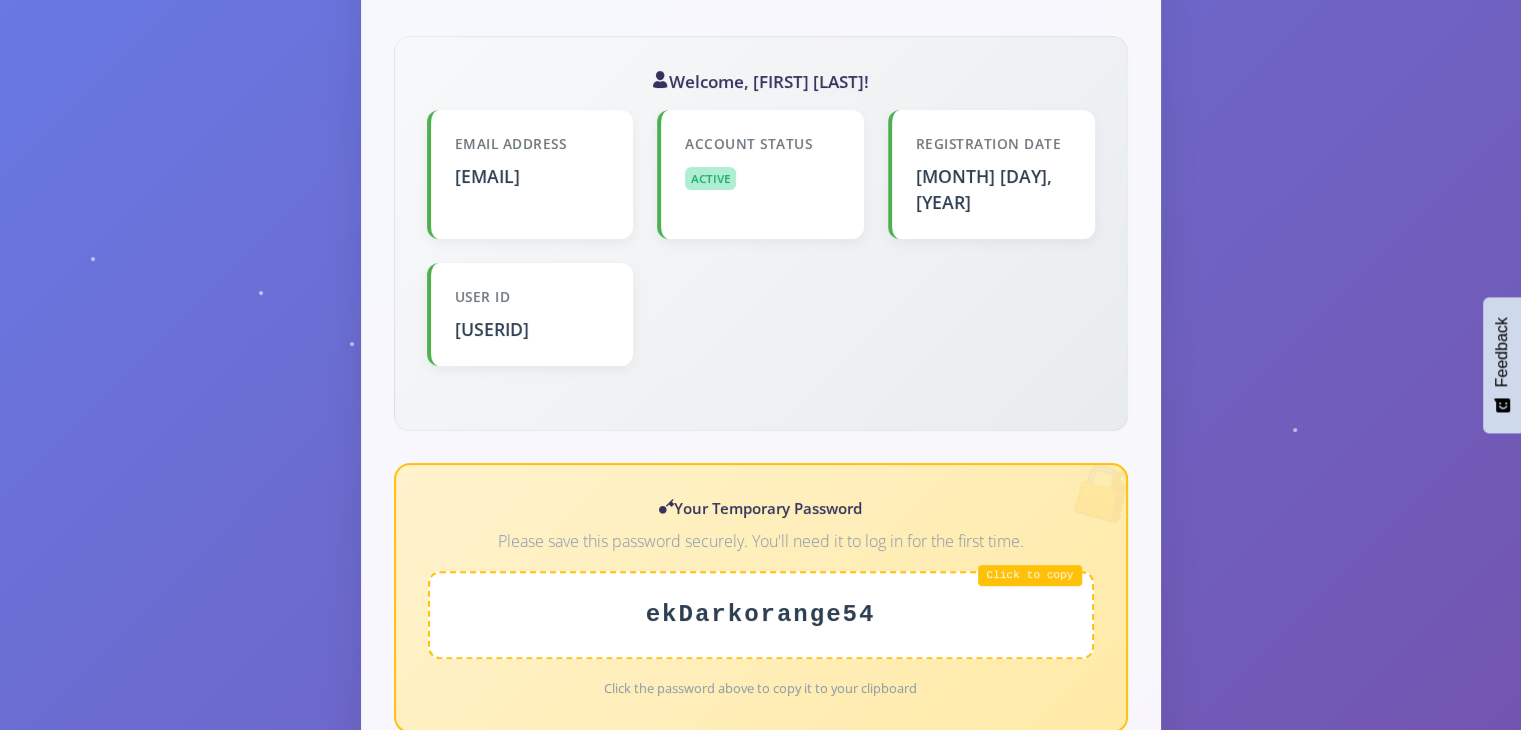 click on "ekDarkorange54" at bounding box center [761, 615] 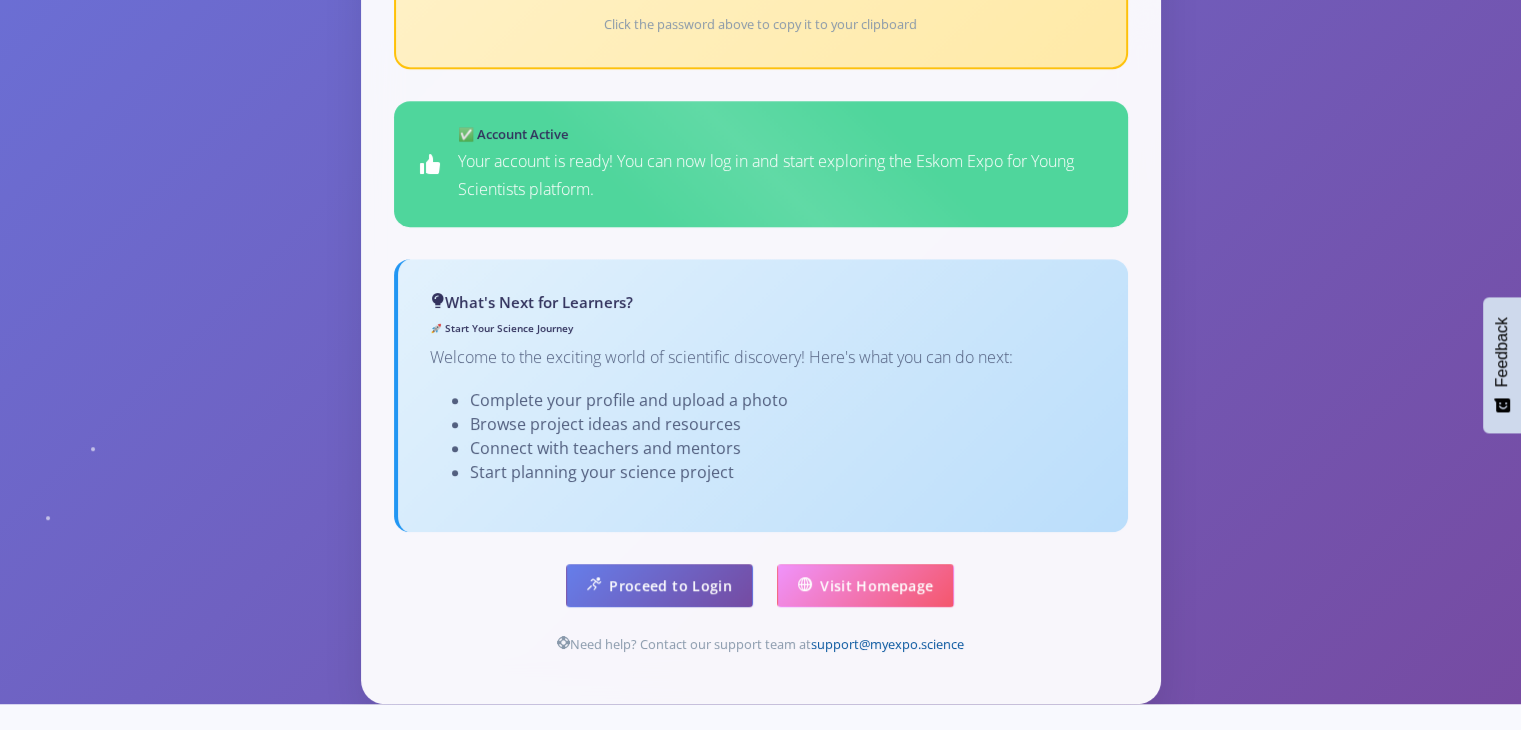 scroll, scrollTop: 1234, scrollLeft: 0, axis: vertical 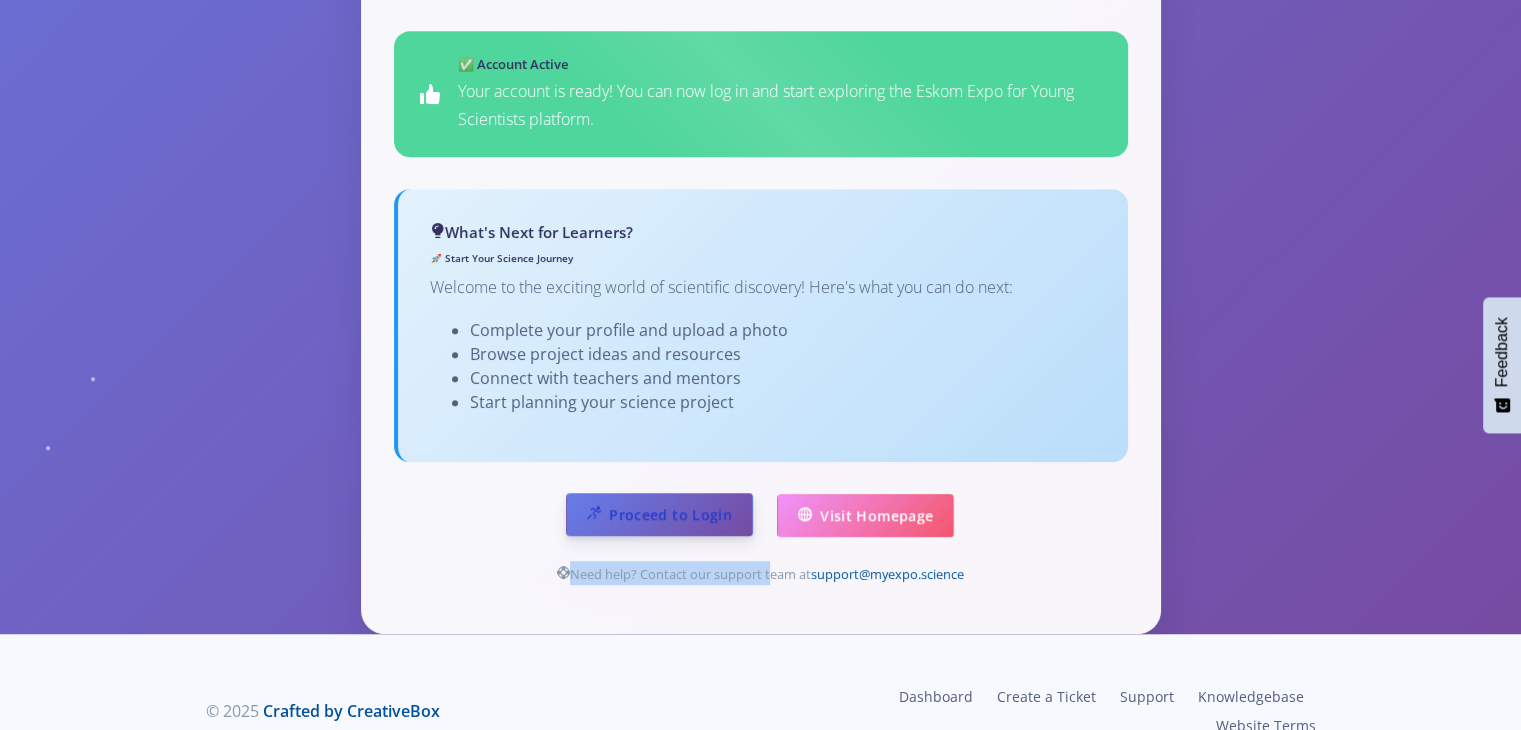 drag, startPoint x: 641, startPoint y: 513, endPoint x: 642, endPoint y: 489, distance: 24.020824 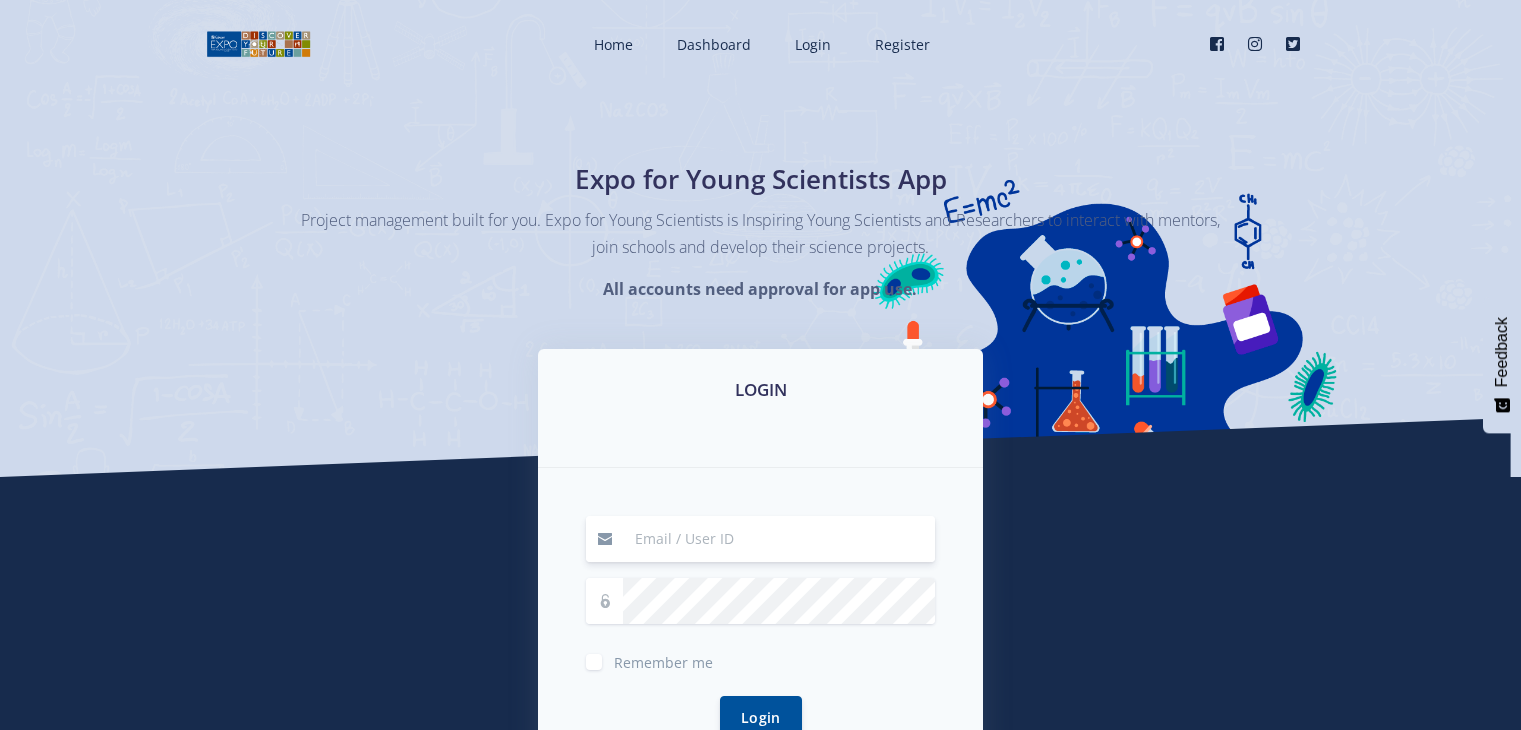 scroll, scrollTop: 0, scrollLeft: 0, axis: both 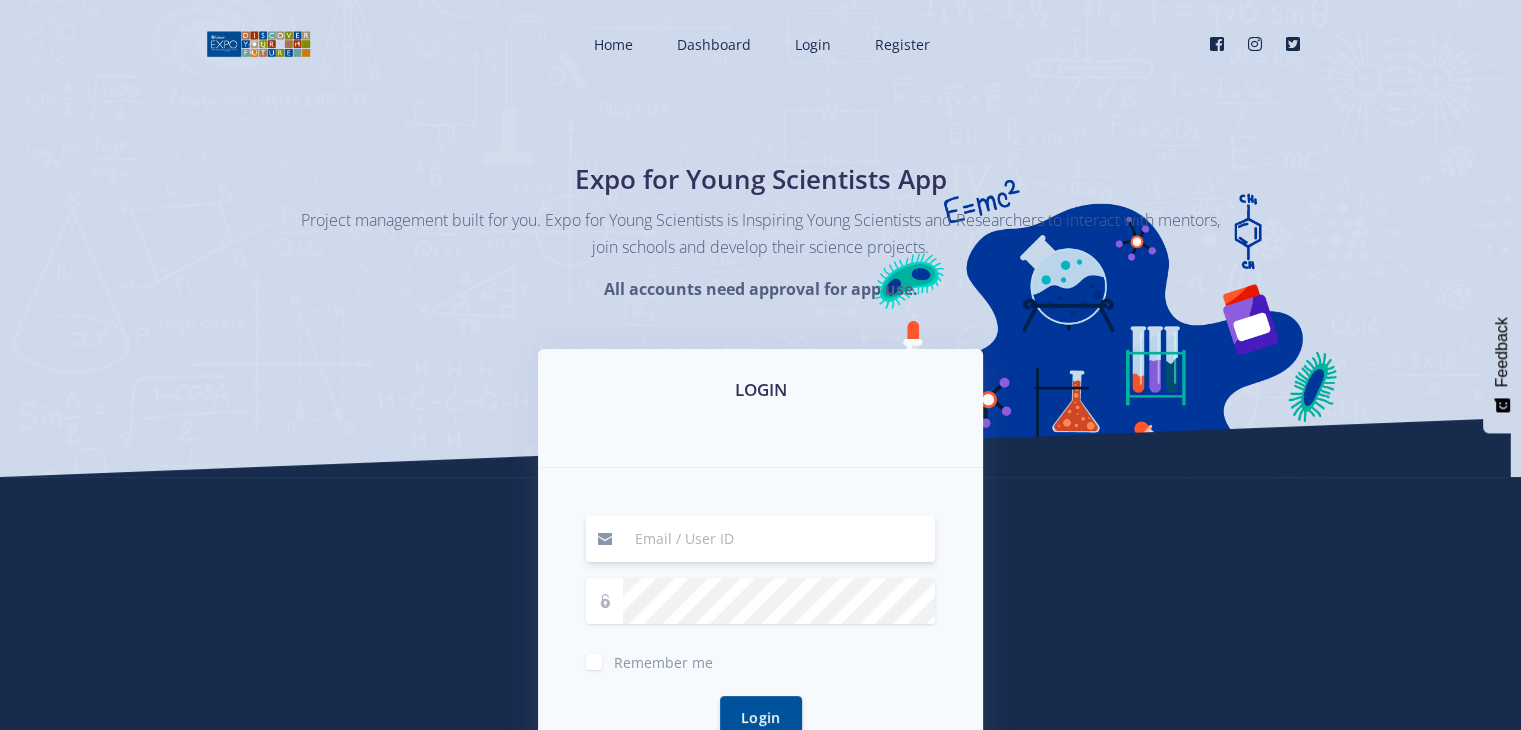 click at bounding box center [779, 539] 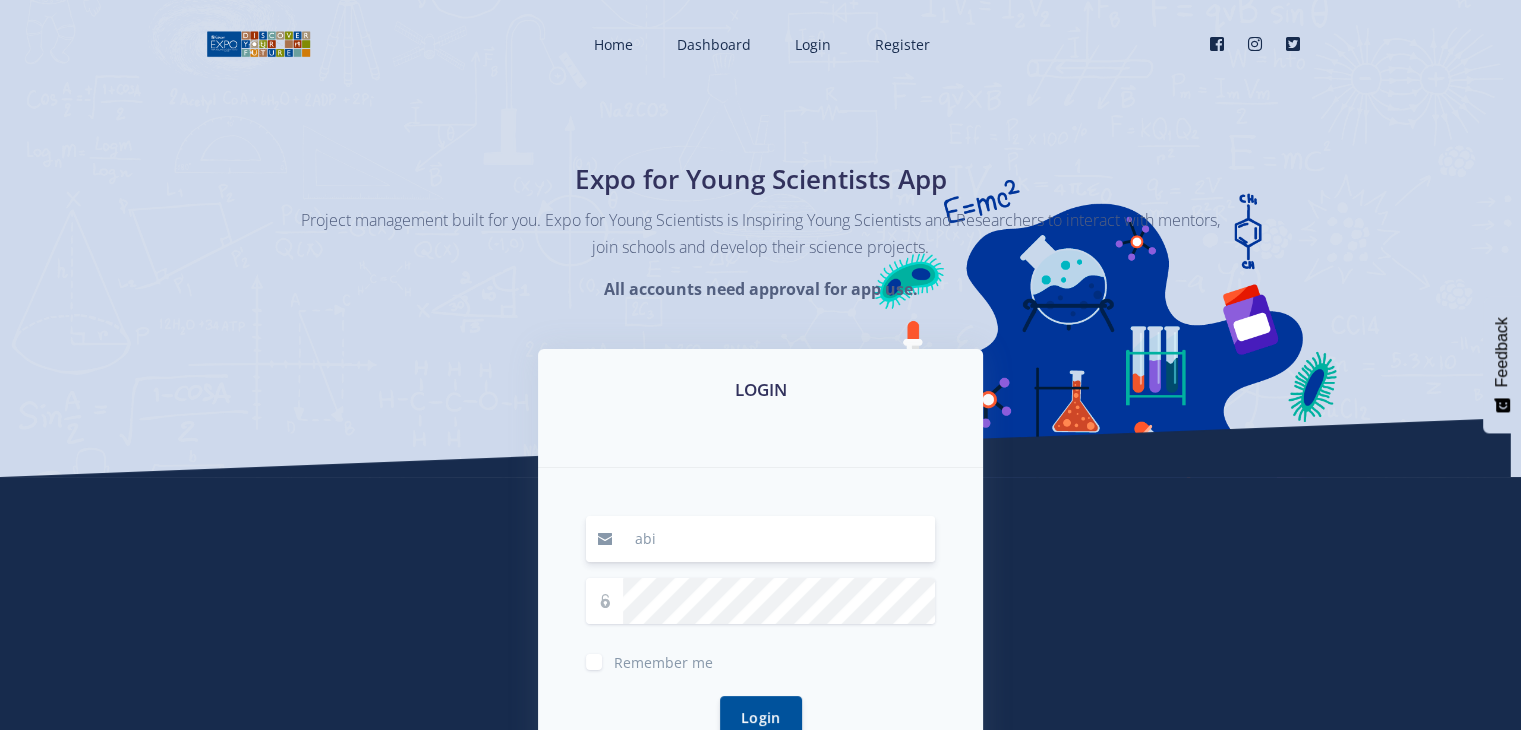 type on "[USERNAME]@example.com" 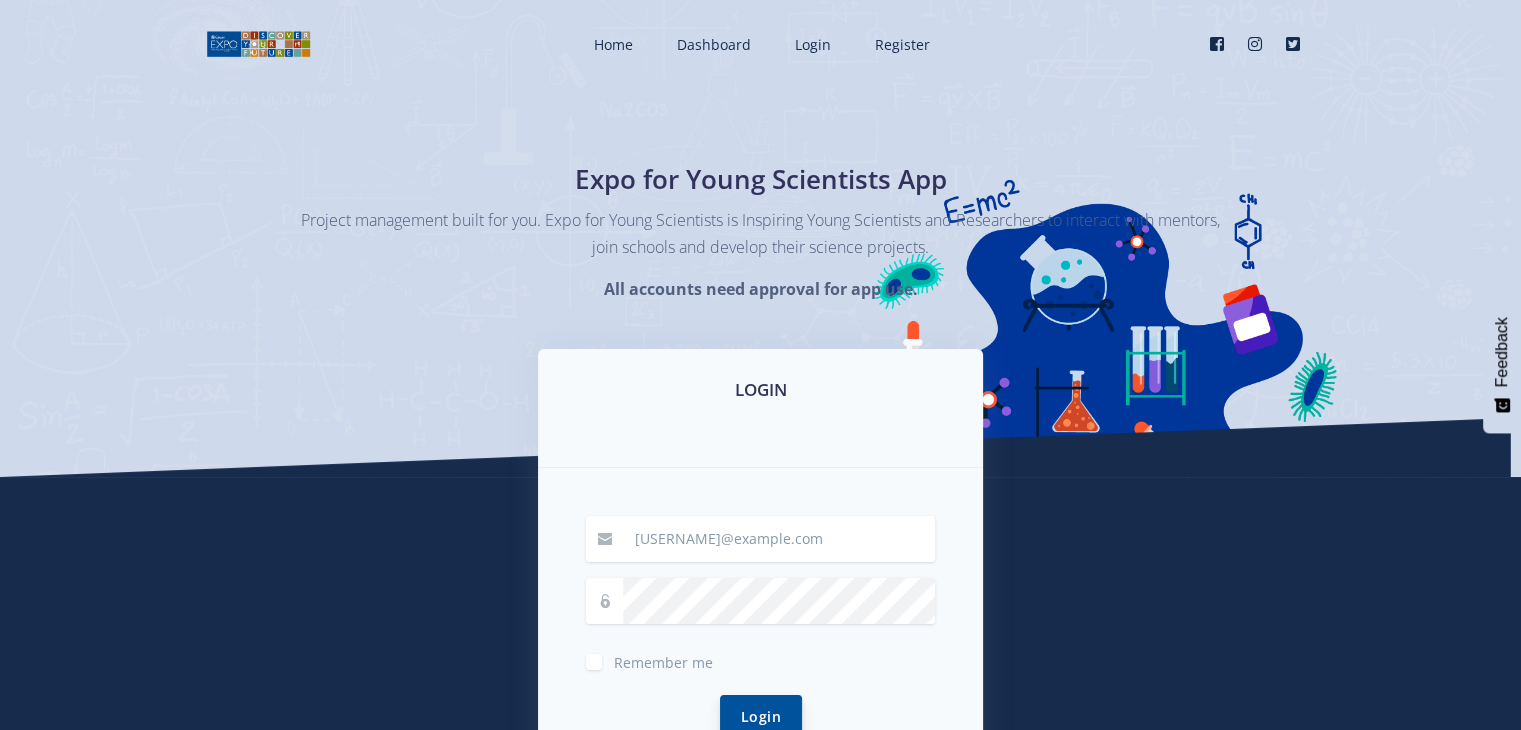 click on "Login" at bounding box center (761, 716) 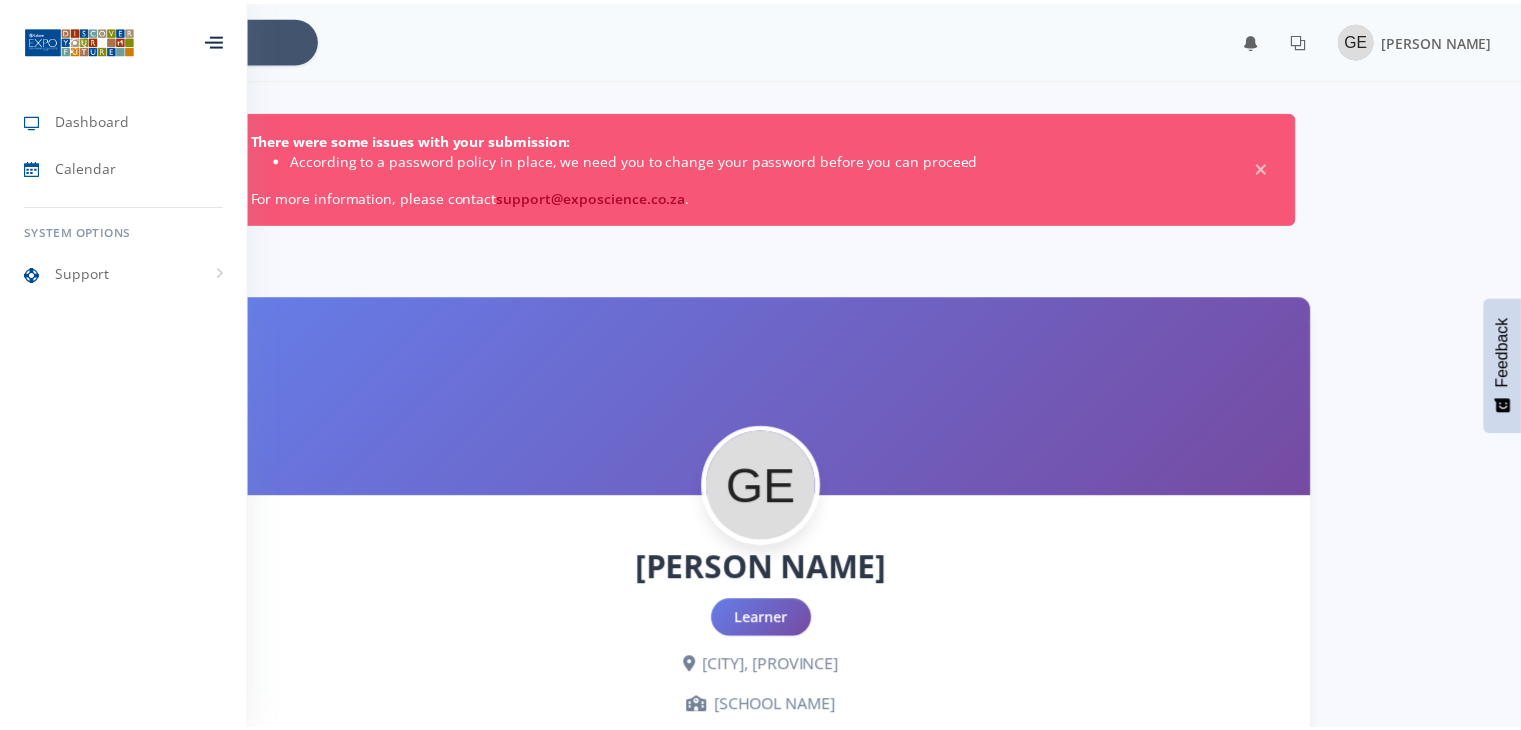 scroll, scrollTop: 0, scrollLeft: 0, axis: both 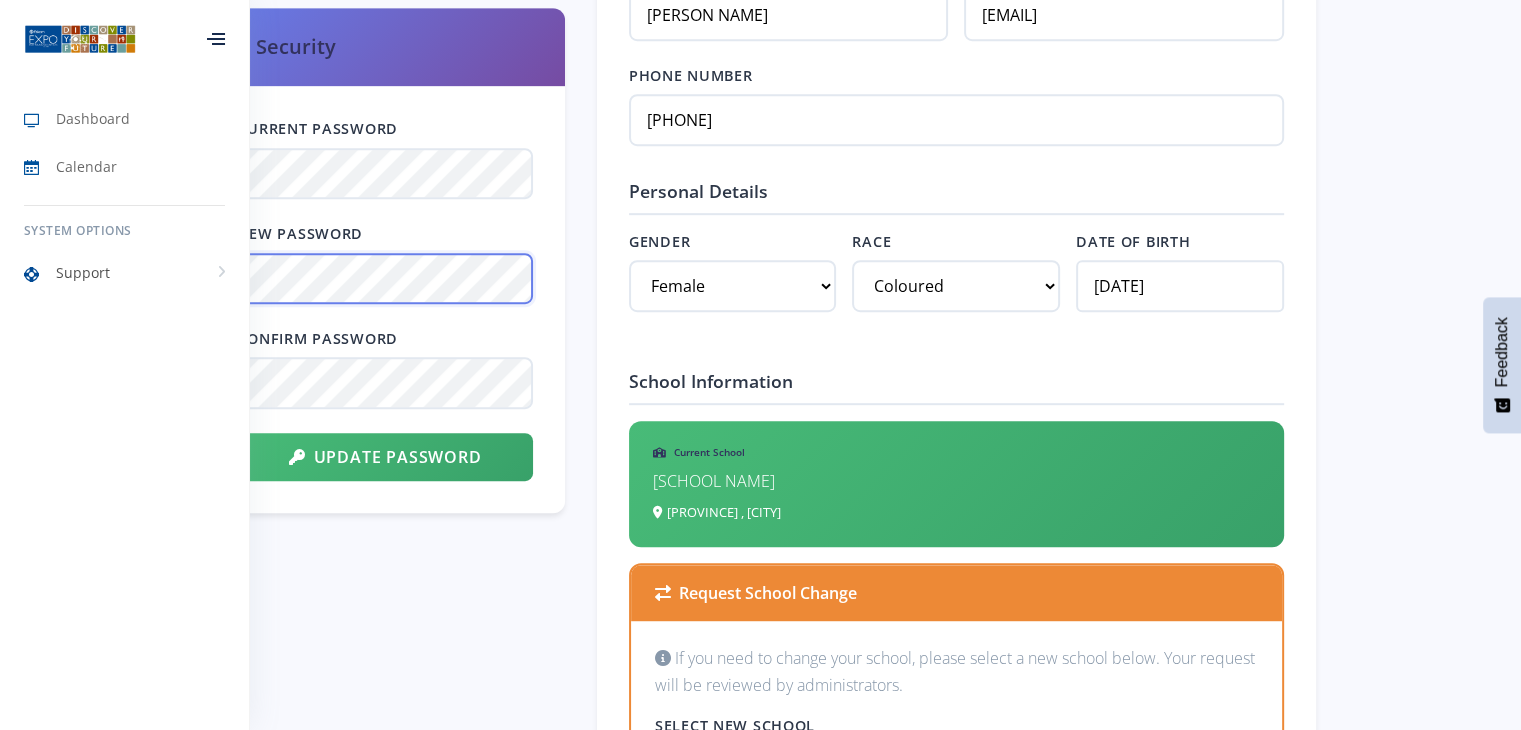 click on "Dashboard
Calendar
System Options
Support
Knowledge Base" at bounding box center [760, 569] 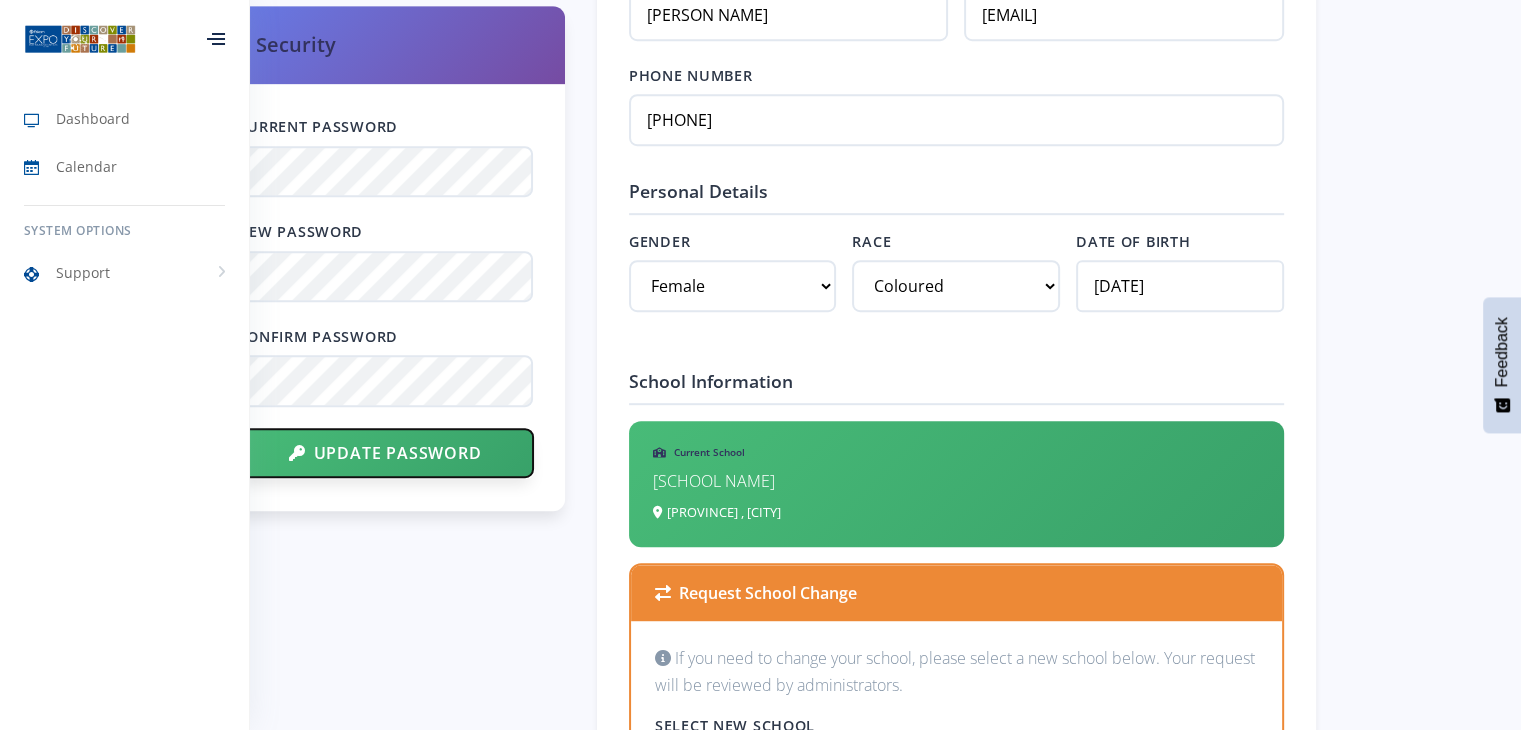 click on "Update Password" at bounding box center (385, 453) 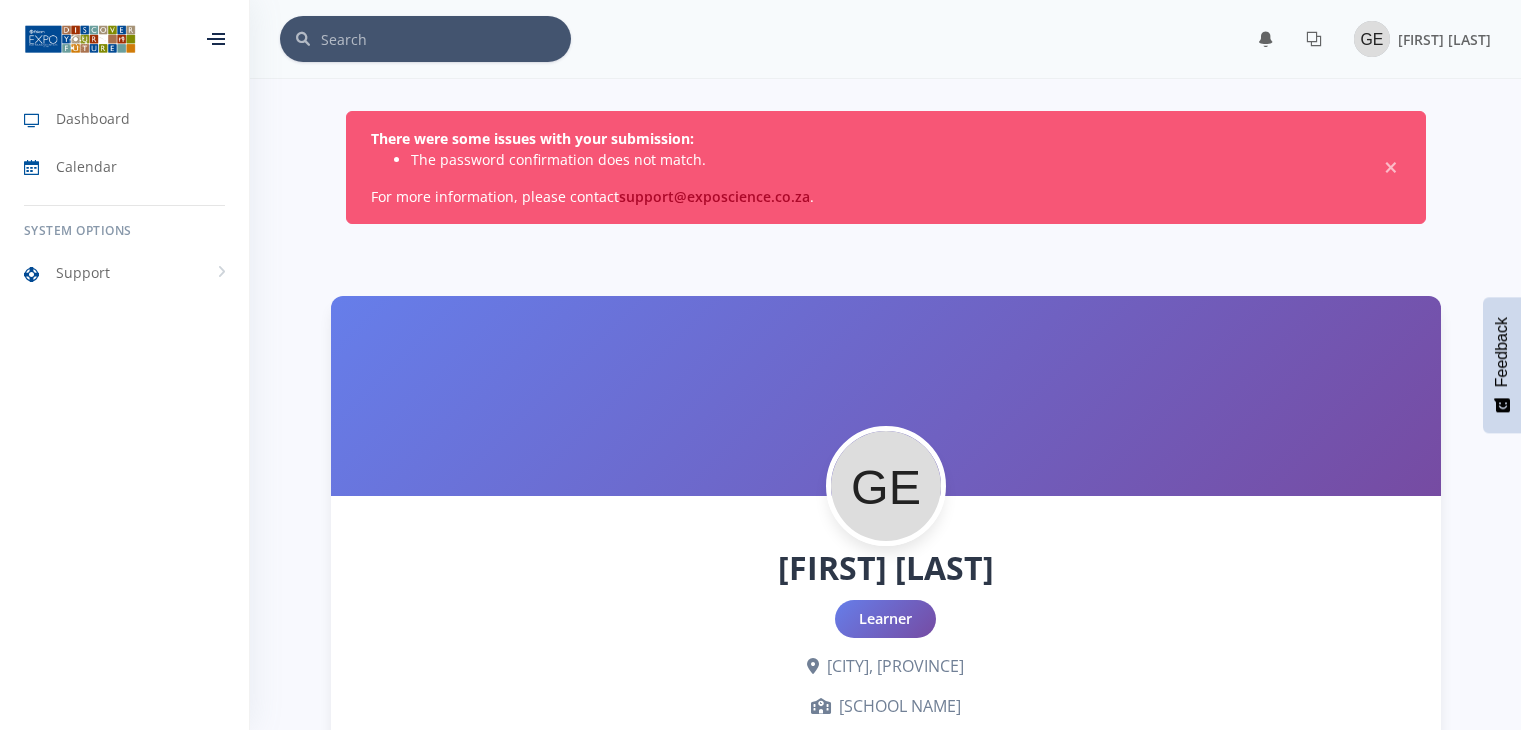 scroll, scrollTop: 0, scrollLeft: 0, axis: both 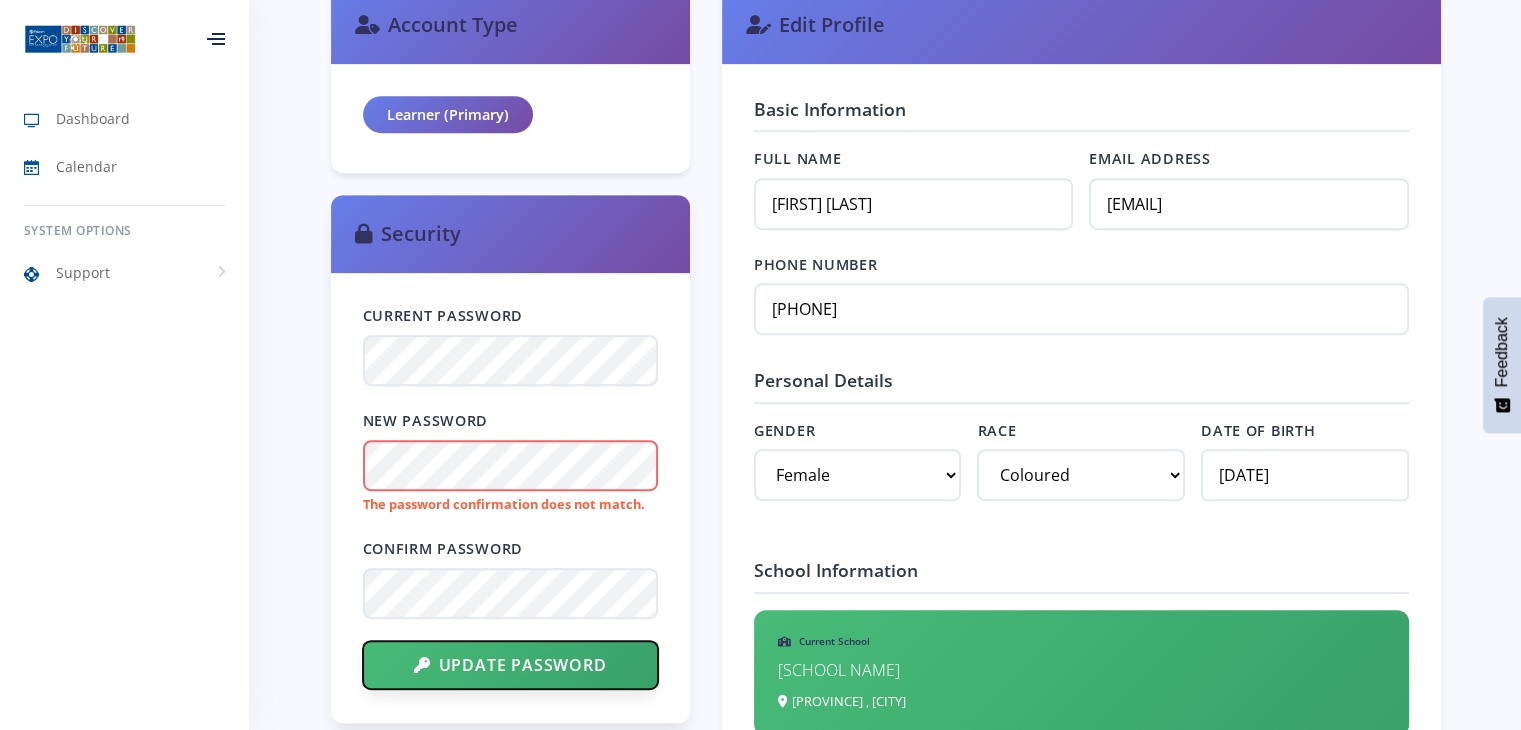 click on "Update Password" at bounding box center (510, 665) 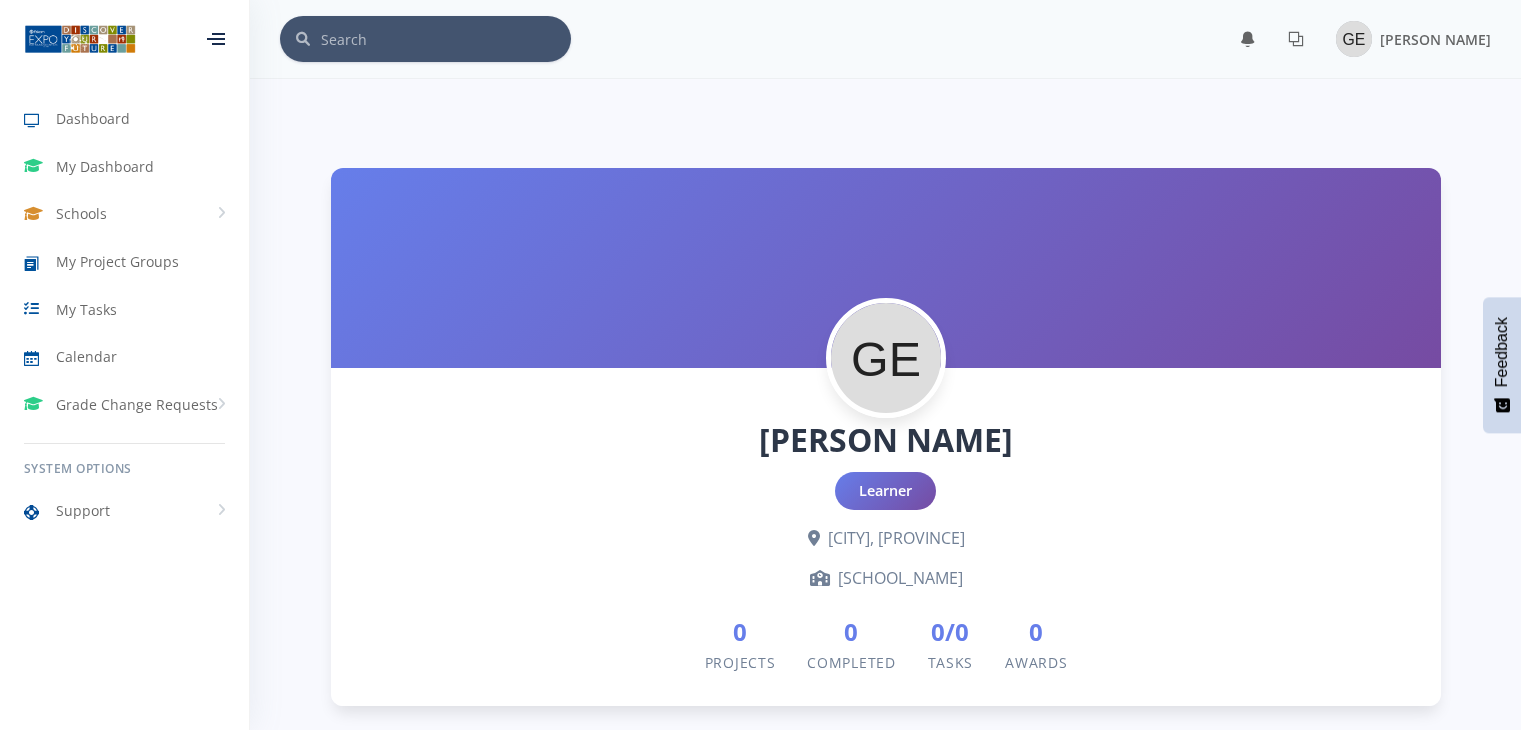 scroll, scrollTop: 0, scrollLeft: 0, axis: both 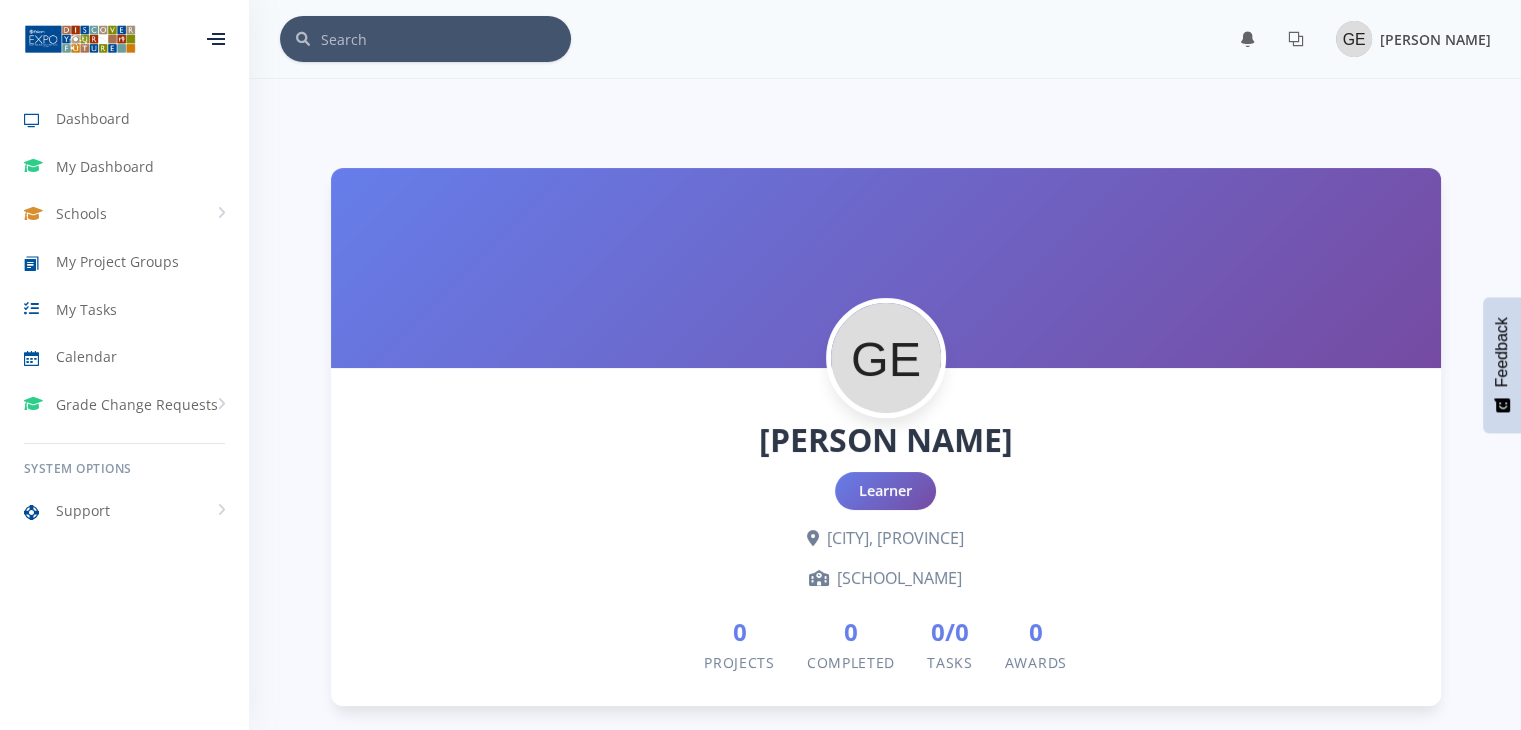 click on "Gabriella Erens" at bounding box center [1413, 39] 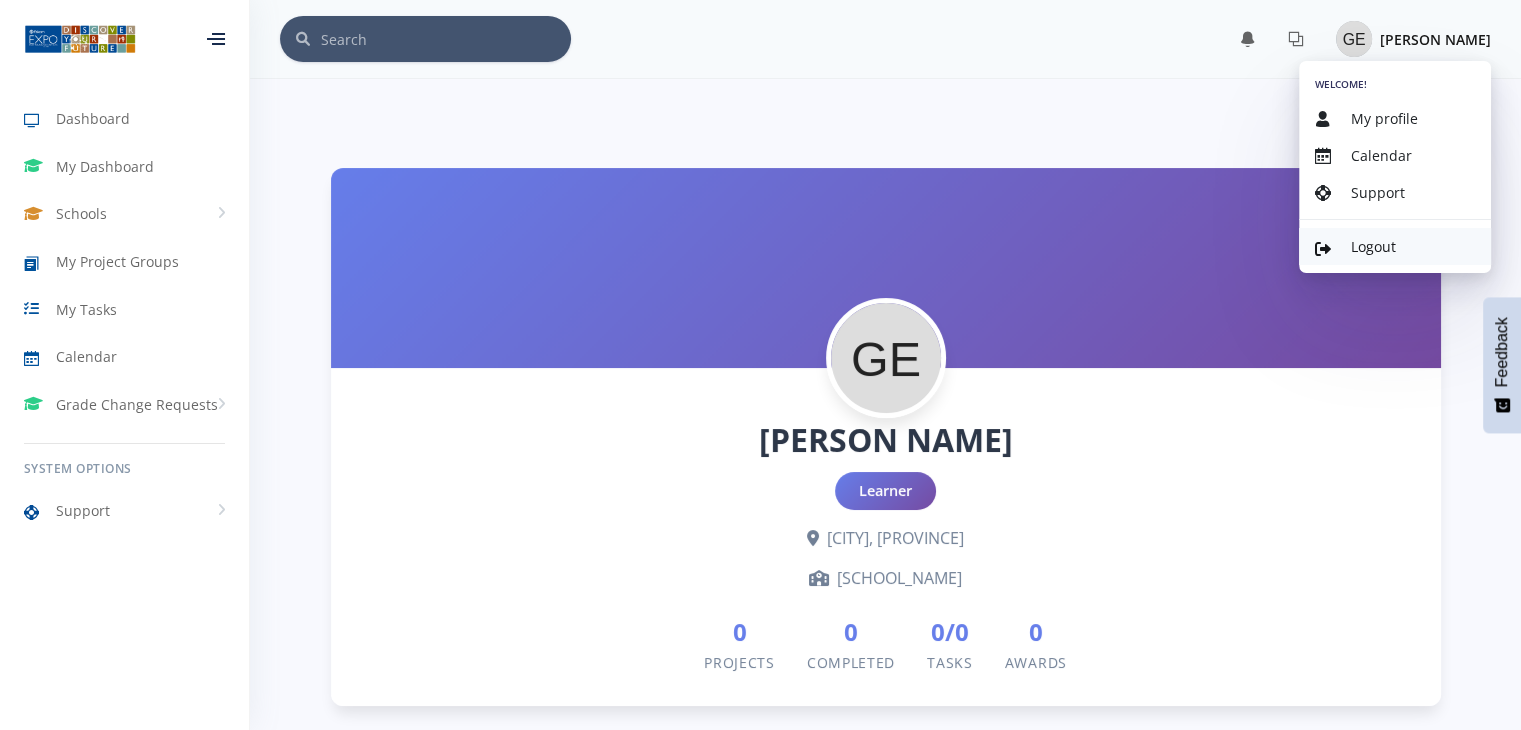 click on "Logout" at bounding box center (1373, 246) 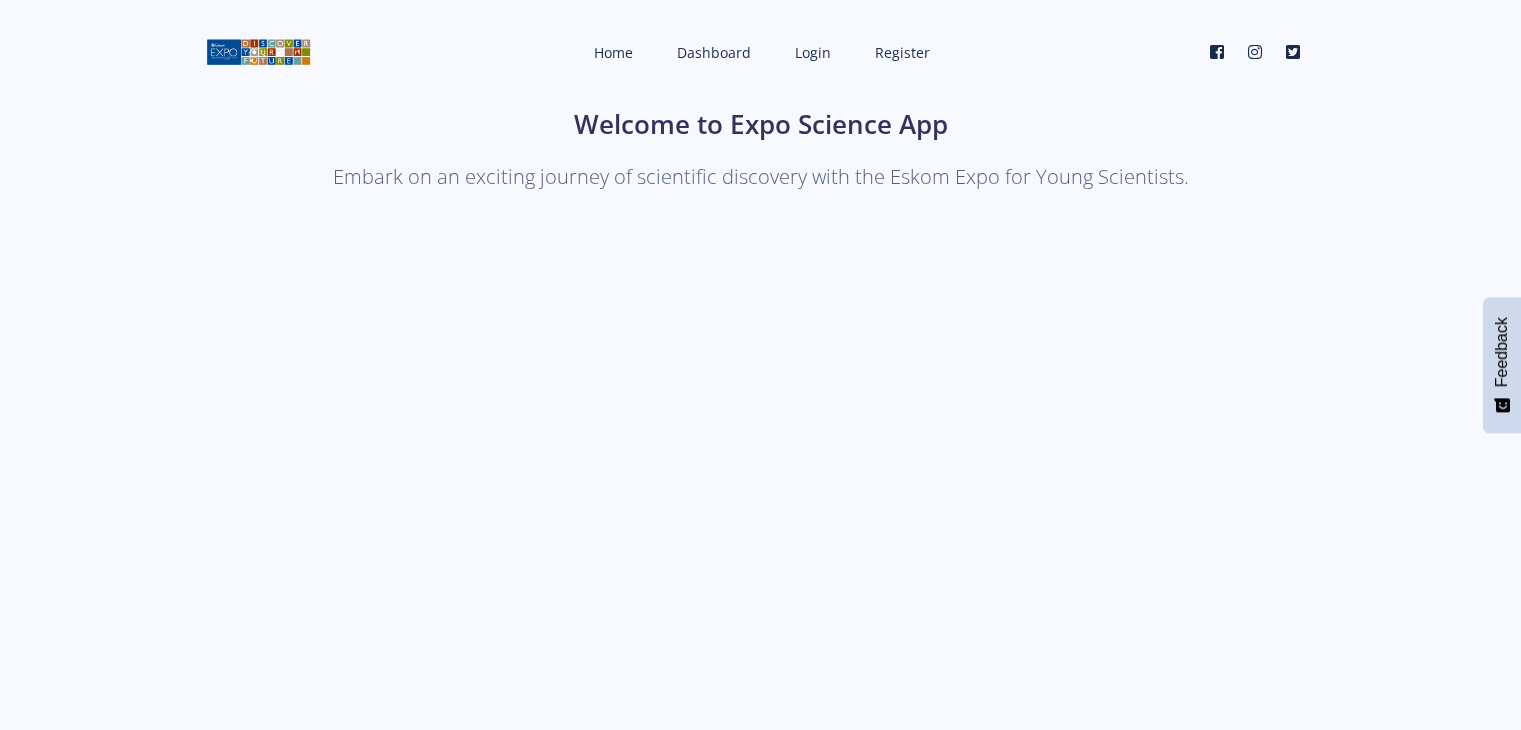 scroll, scrollTop: 0, scrollLeft: 0, axis: both 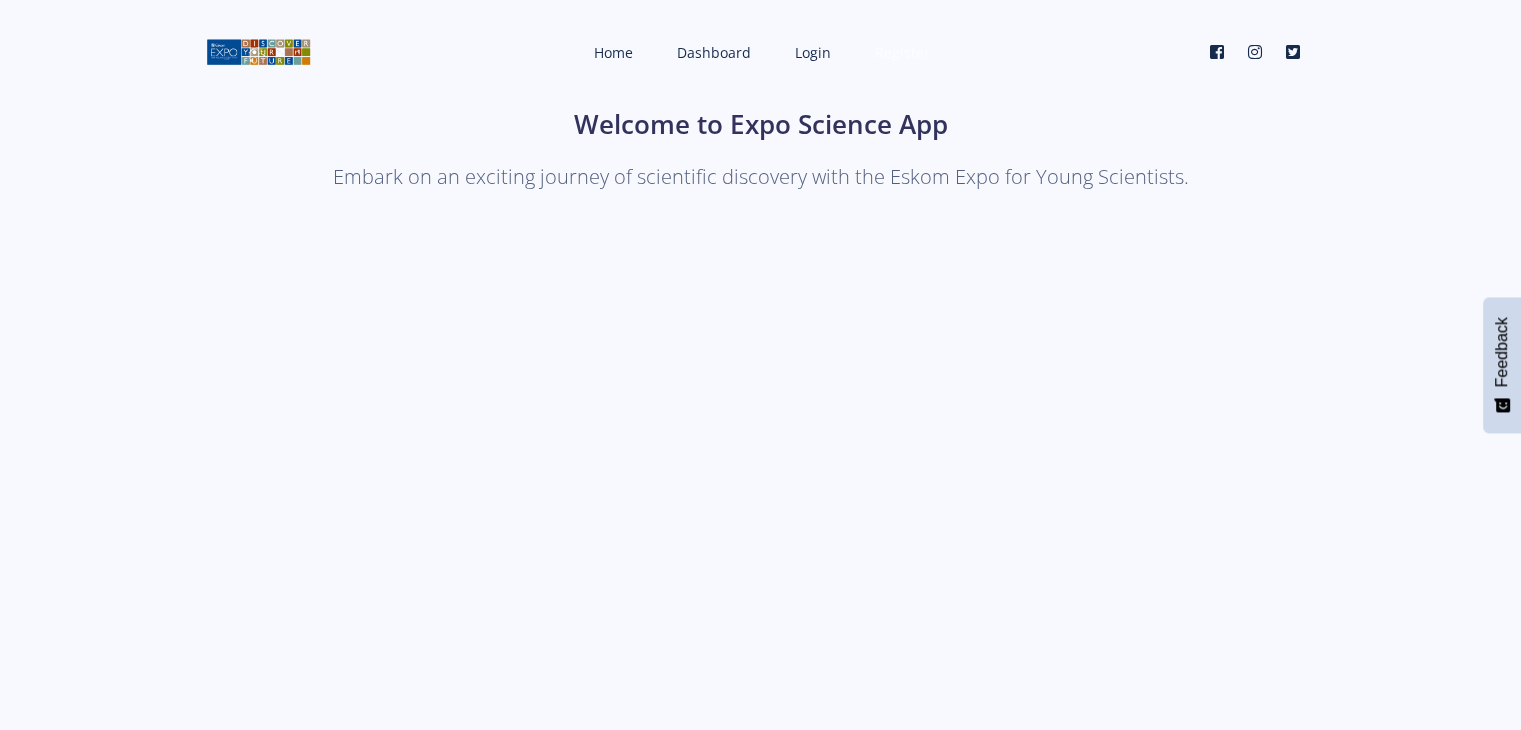 click on "Register" at bounding box center (902, 52) 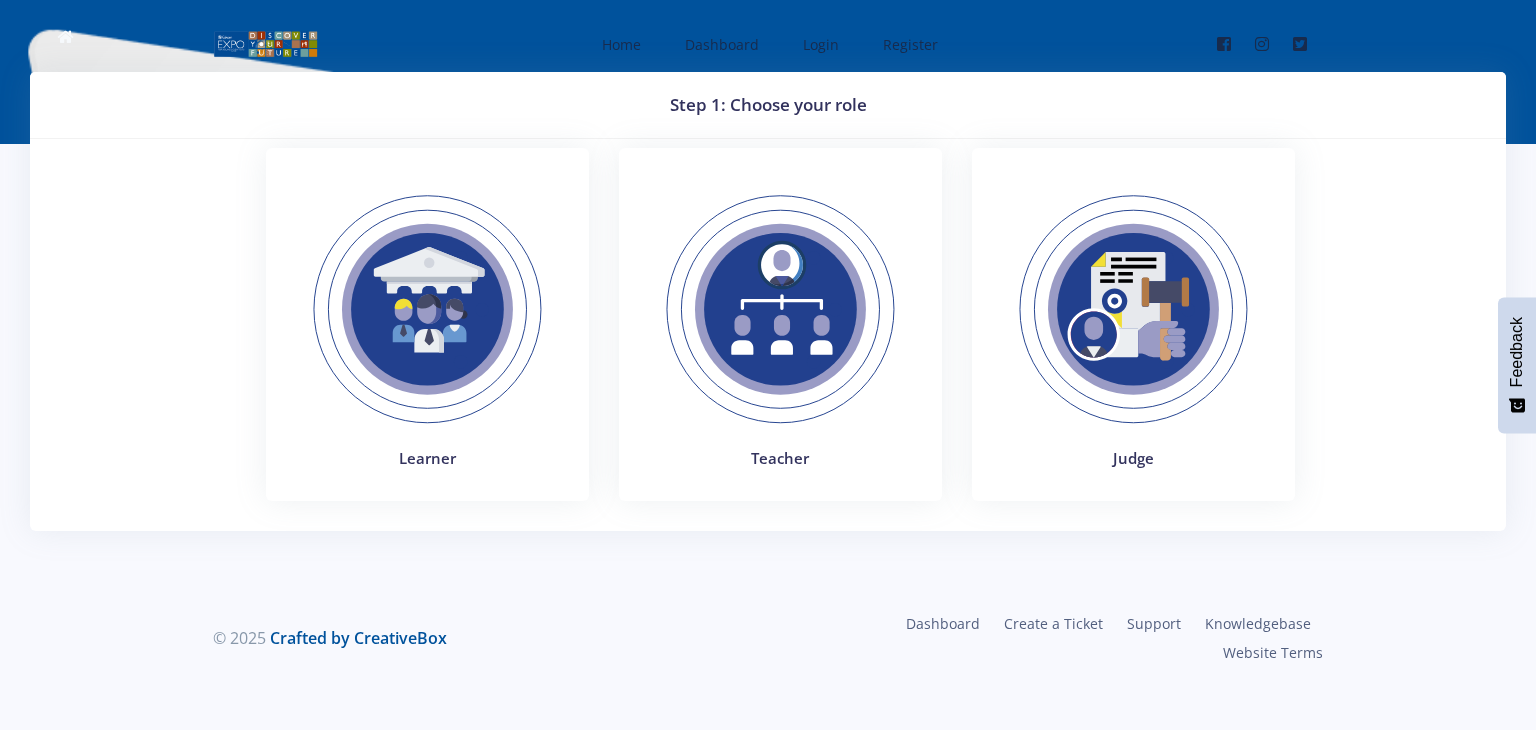 scroll, scrollTop: 0, scrollLeft: 0, axis: both 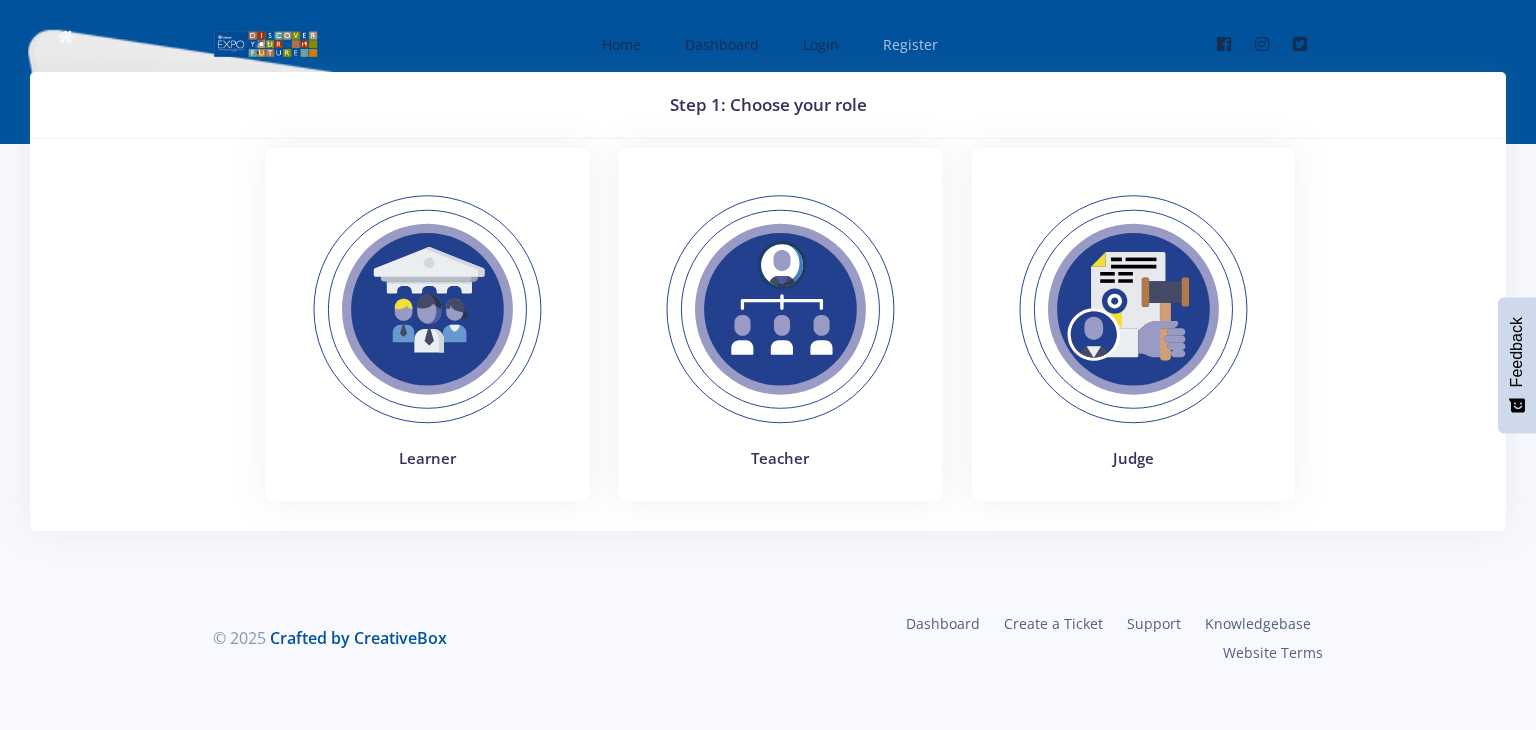 click on "Register" at bounding box center (910, 44) 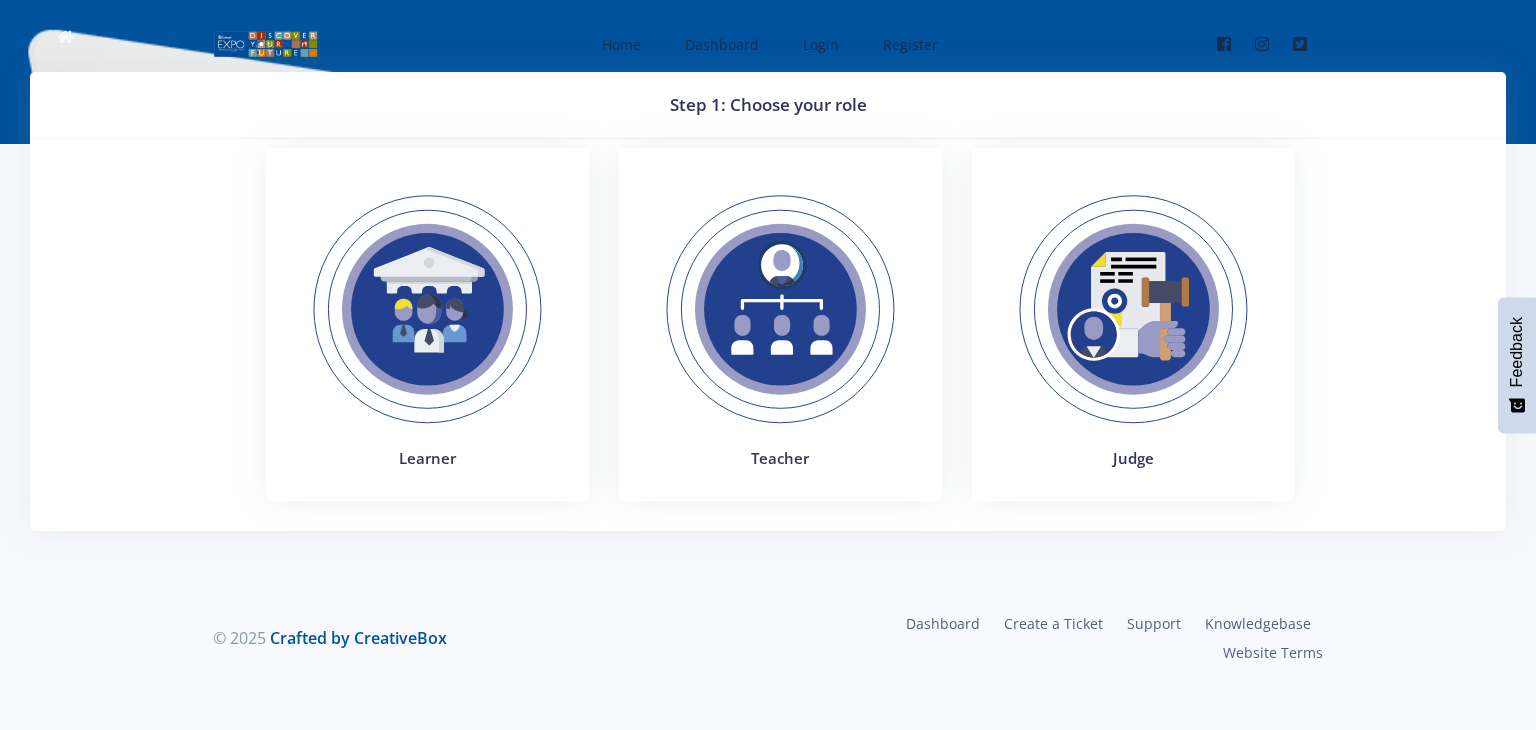 scroll, scrollTop: 0, scrollLeft: 0, axis: both 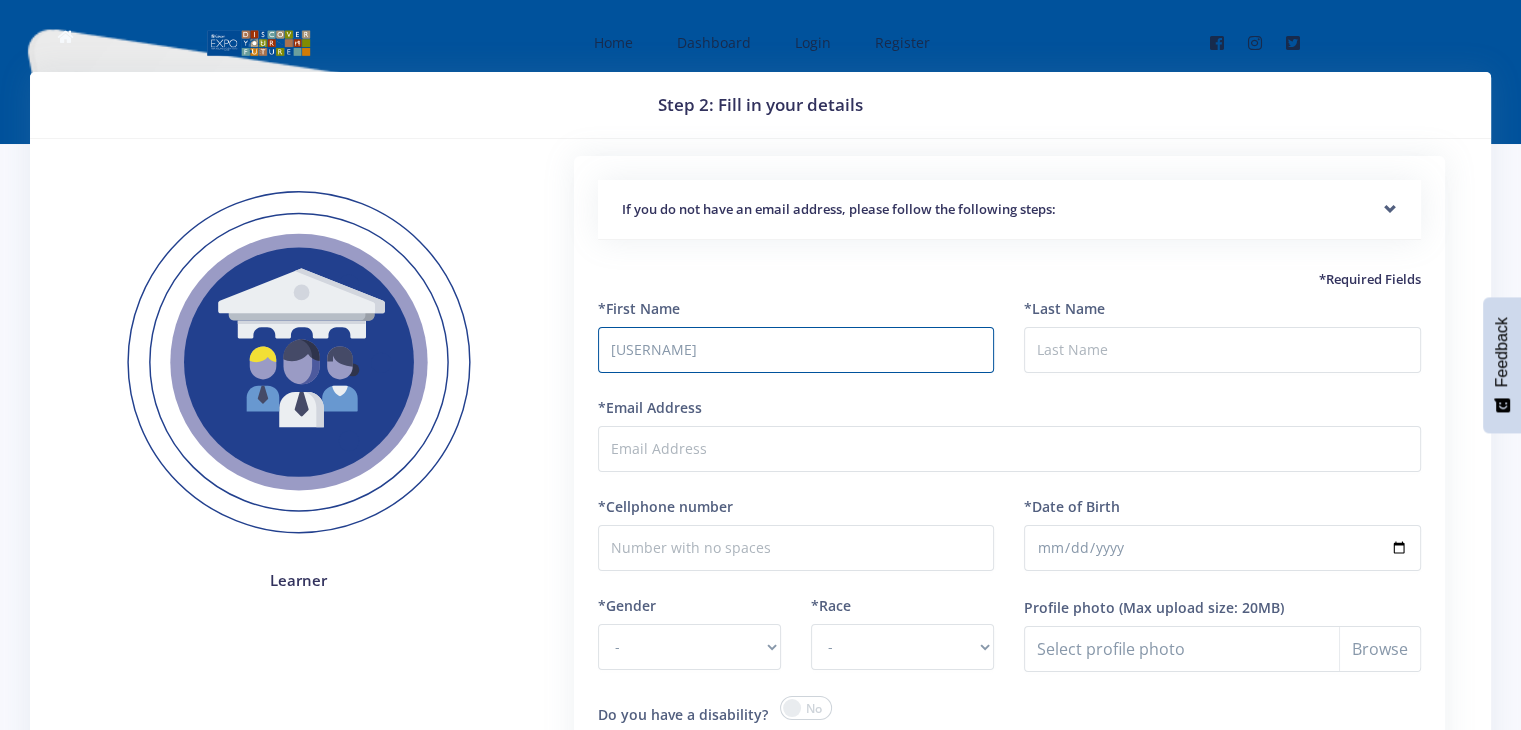 type on "Willine" 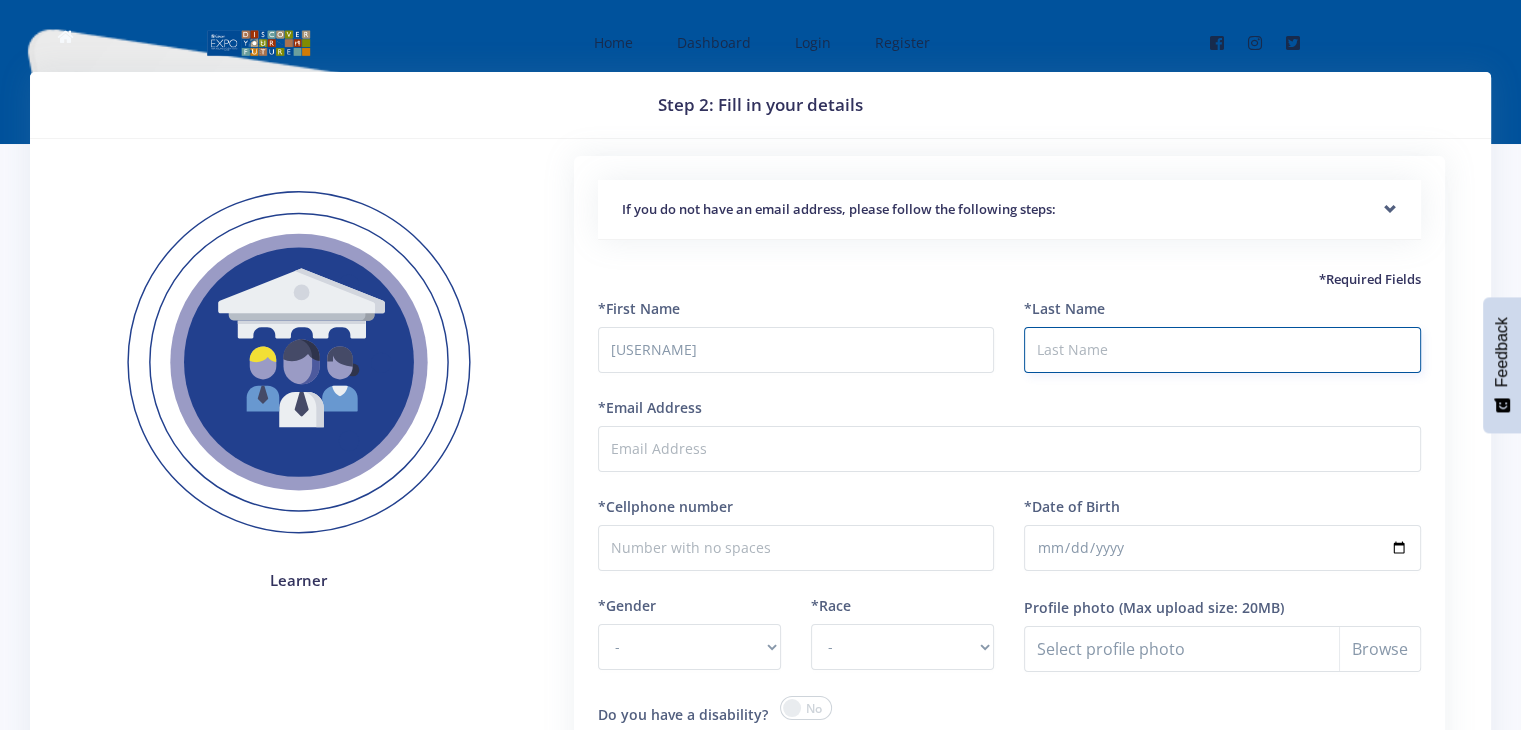 click on "*Last Name" at bounding box center [1222, 350] 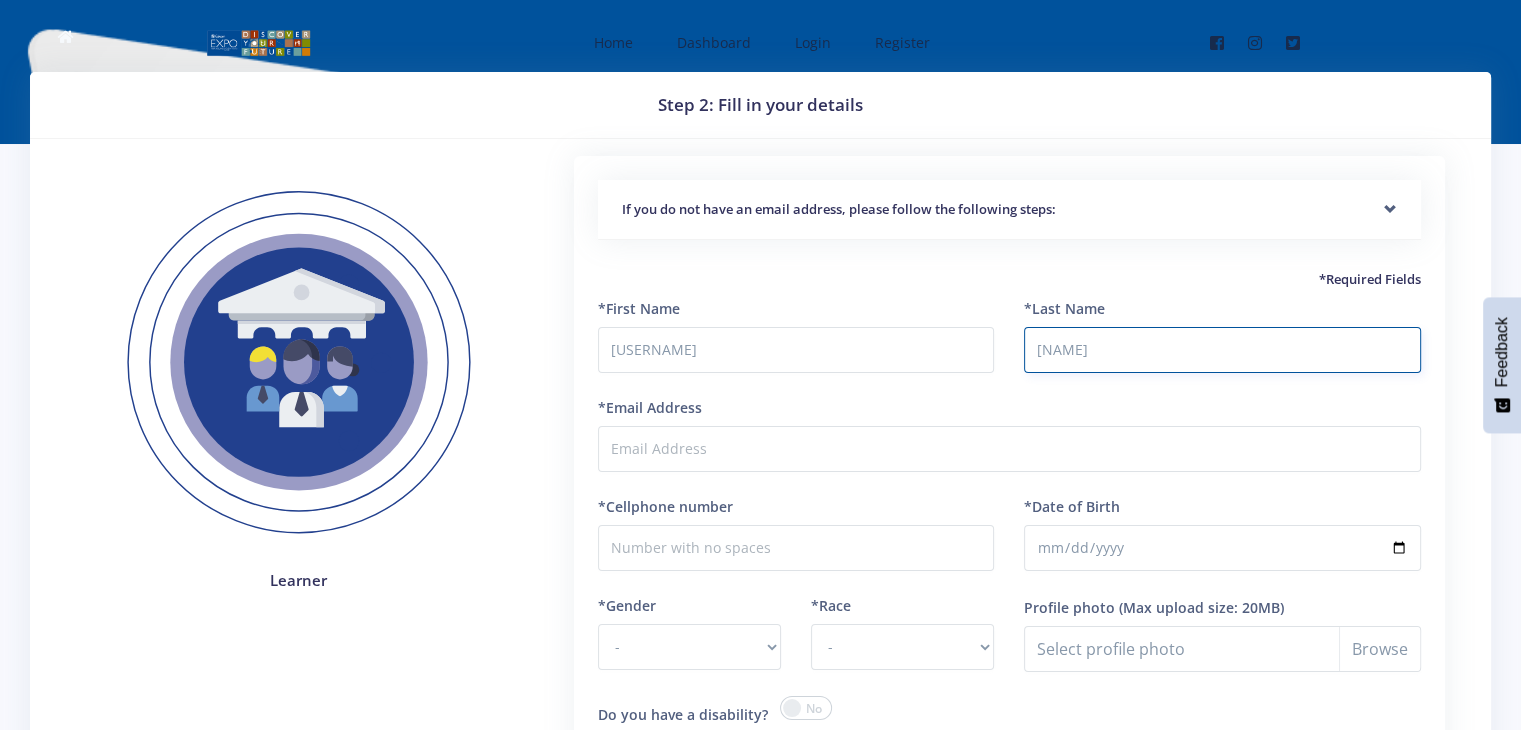 type on "Swartz" 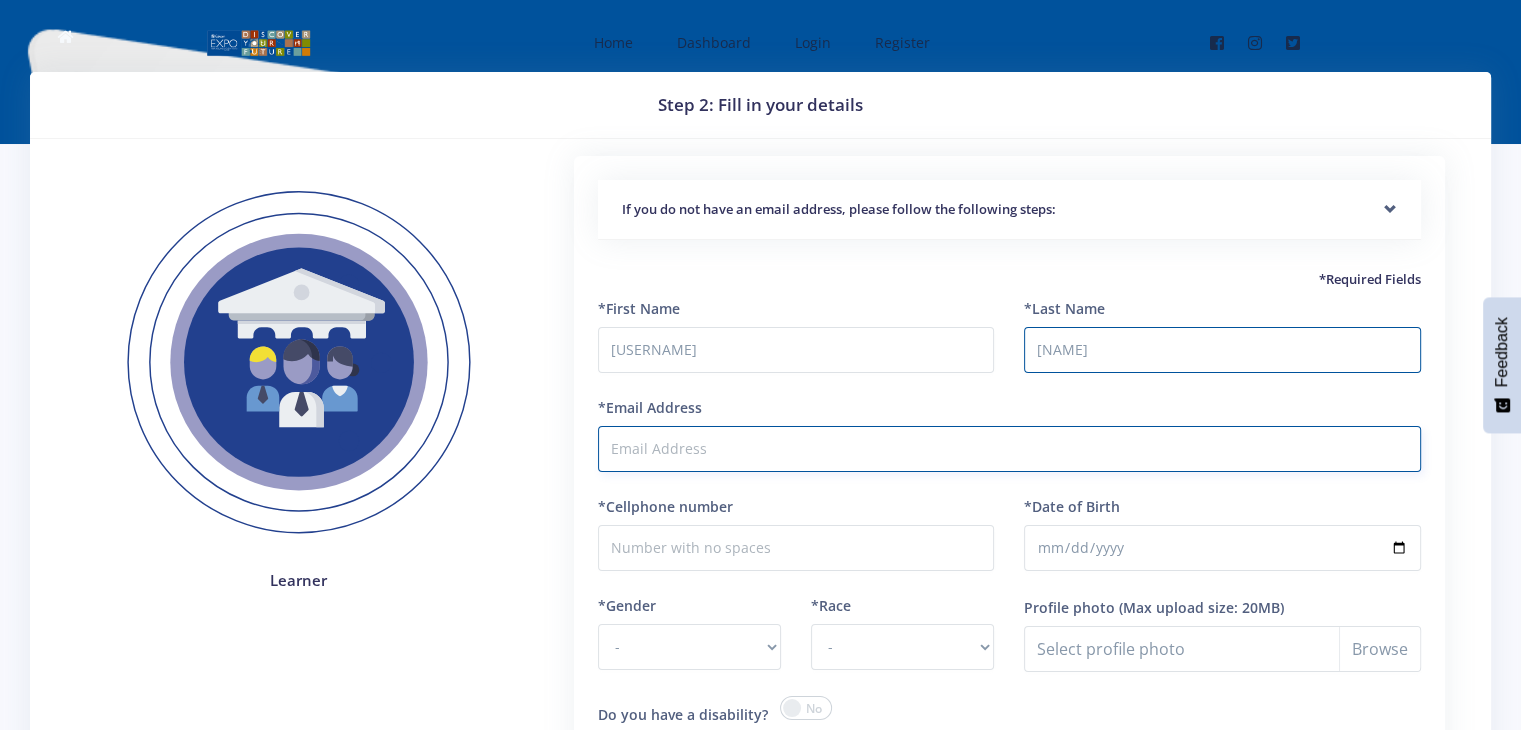 click on "*Email Address" at bounding box center (1009, 449) 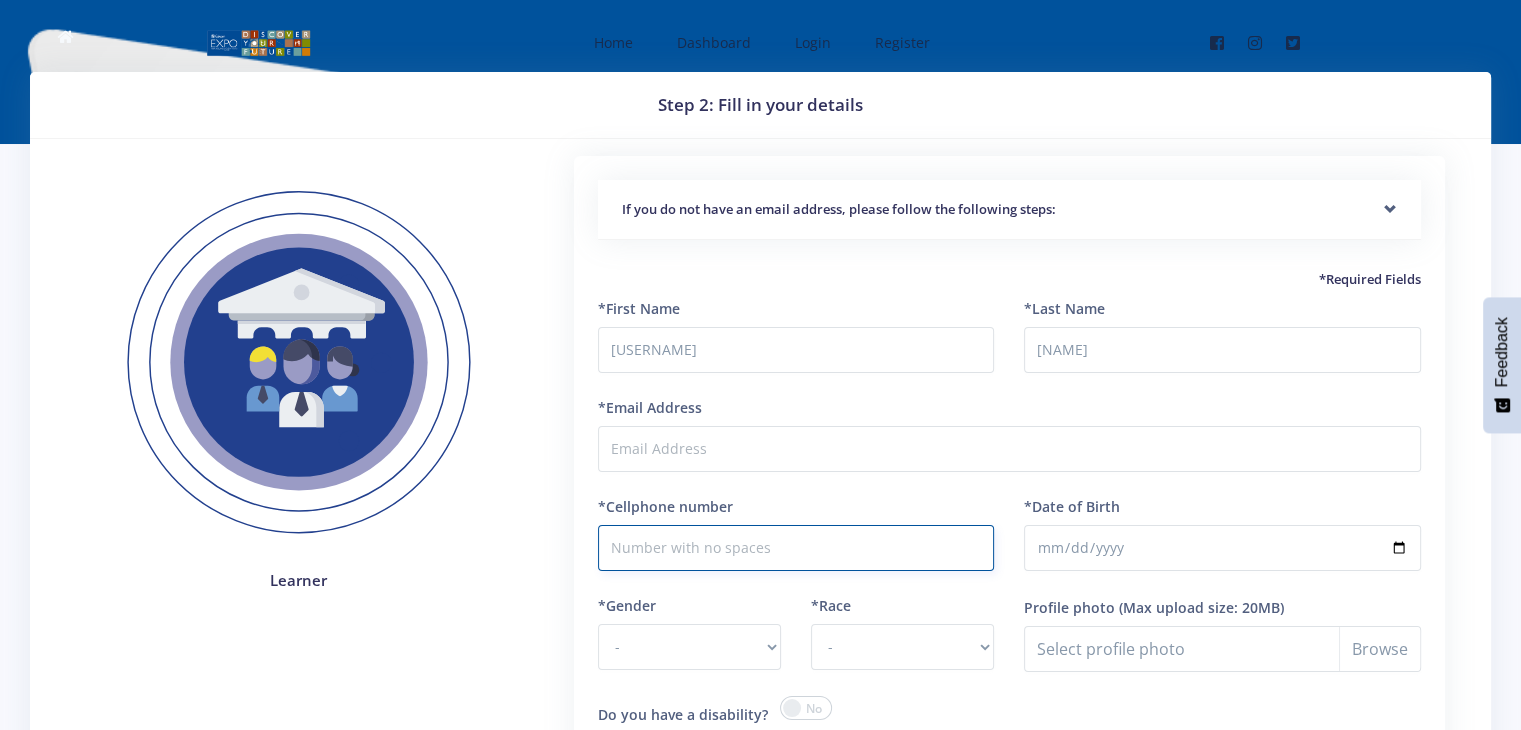 click on "*Cellphone number" at bounding box center [796, 548] 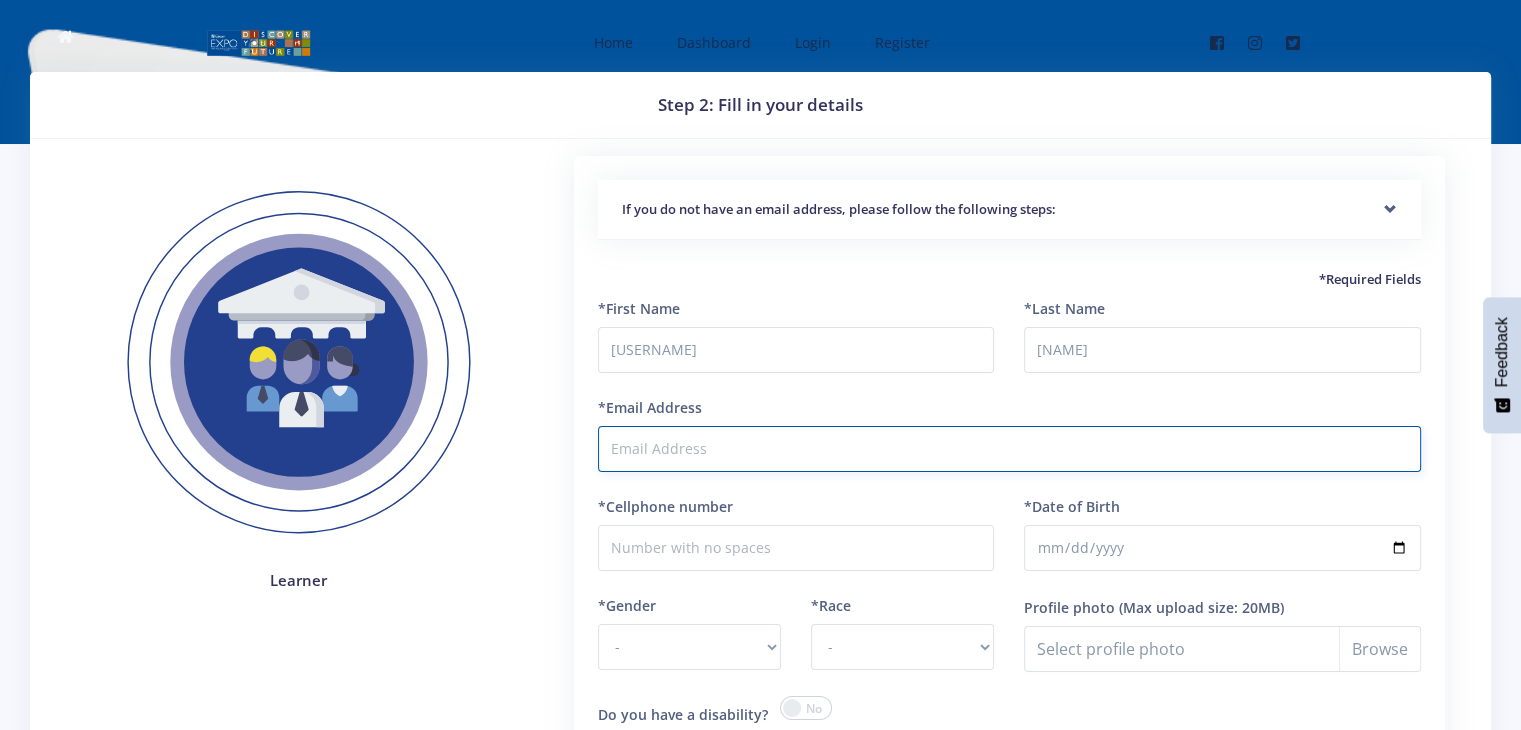 click on "*Email Address" at bounding box center [1009, 449] 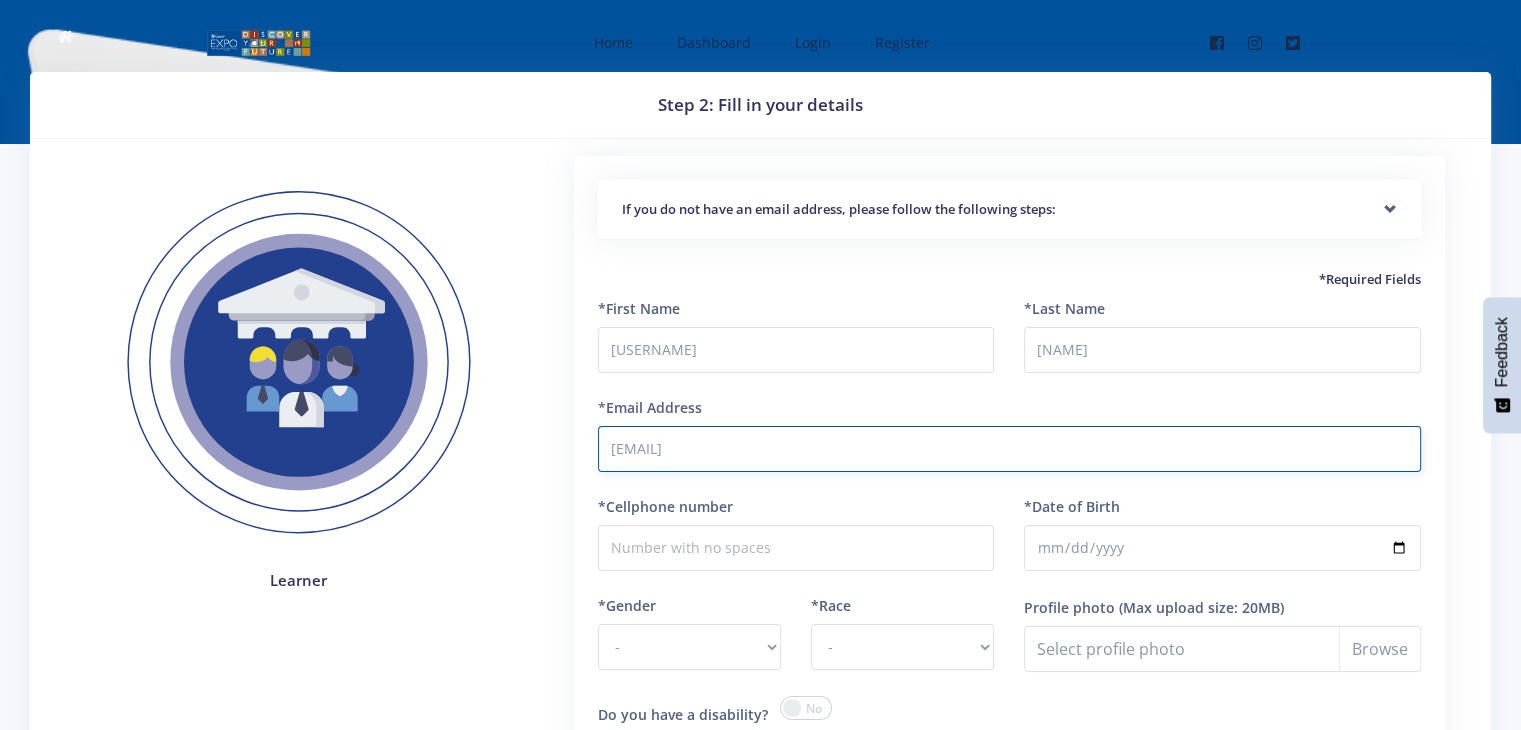 type on "jacquelineswartz159@gmail.com" 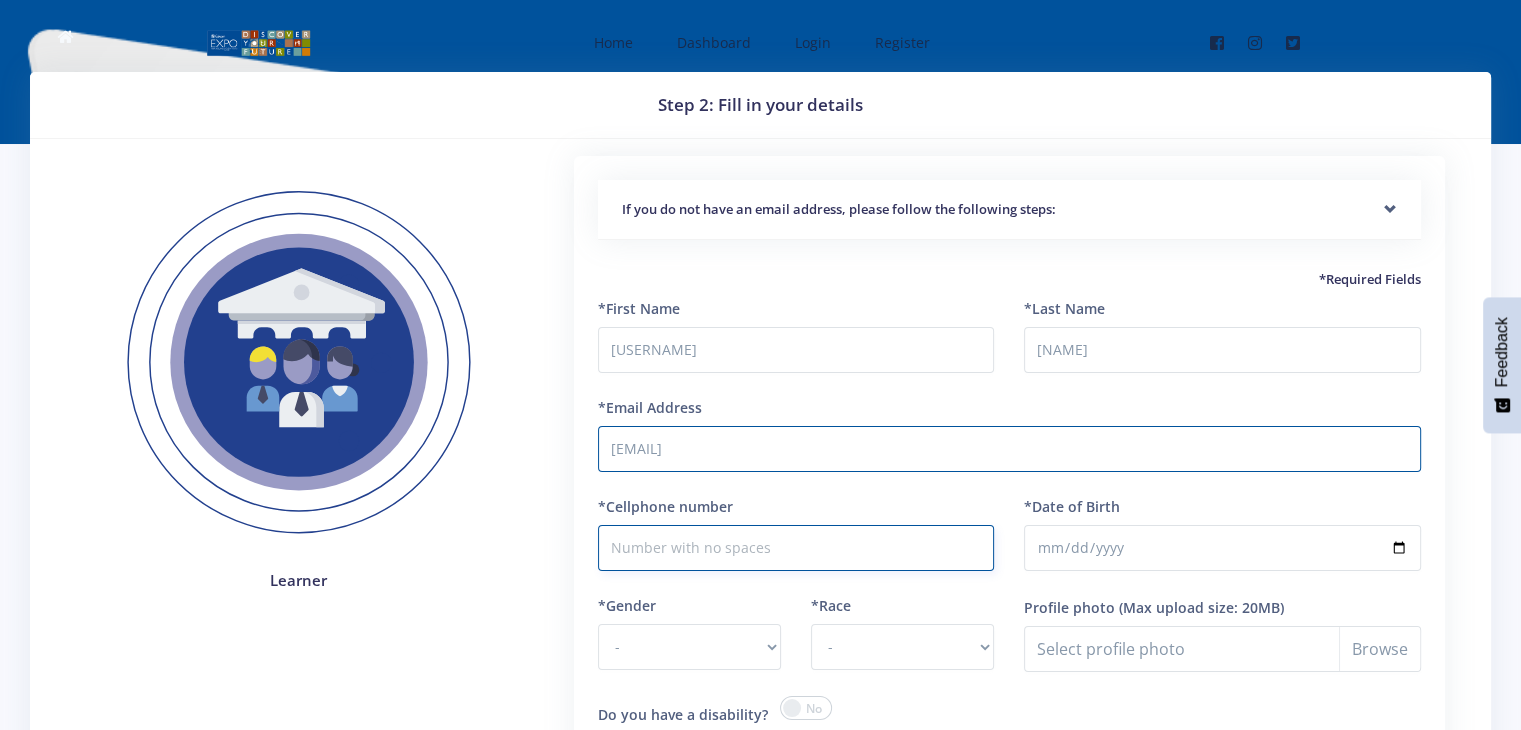 click on "*Cellphone number" at bounding box center [796, 548] 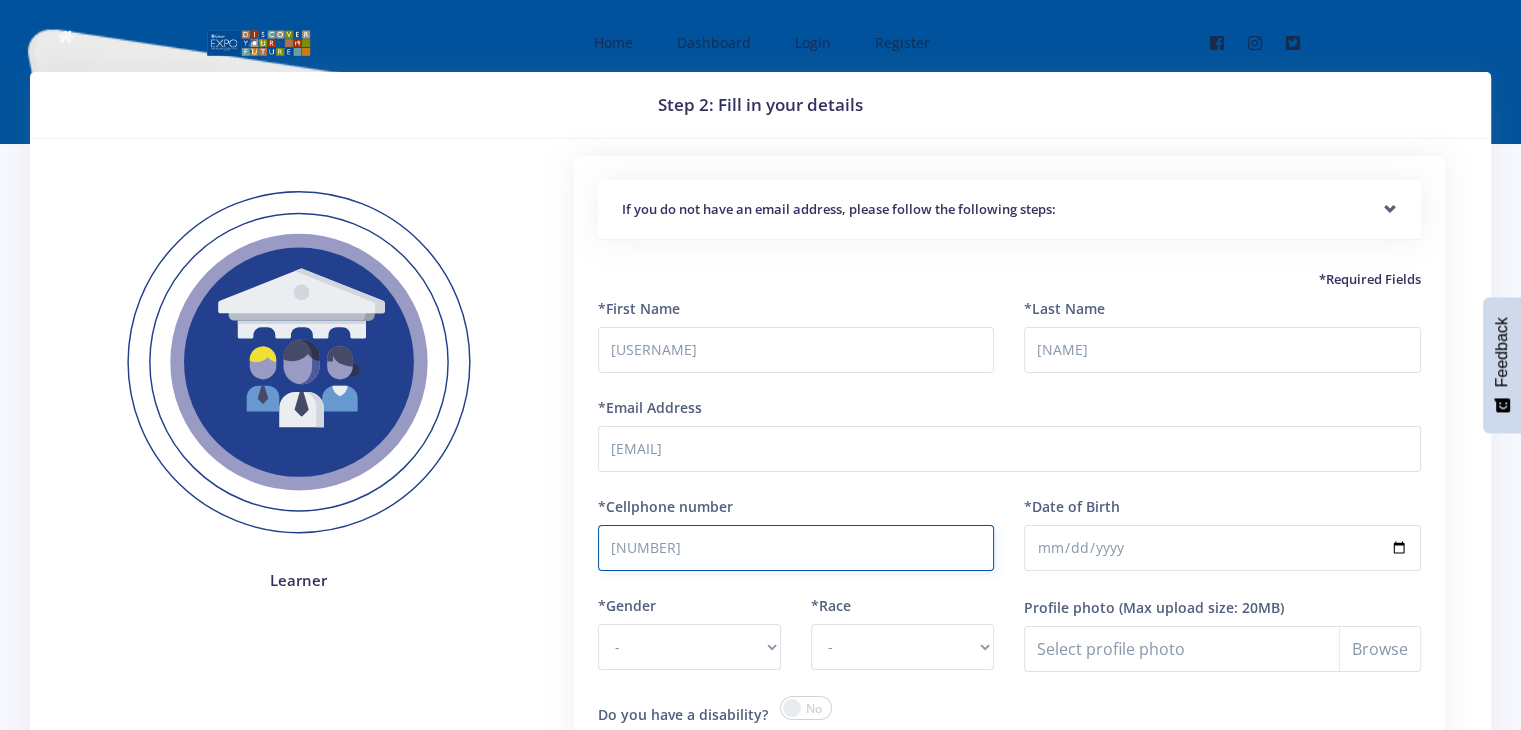 type on "0713901533" 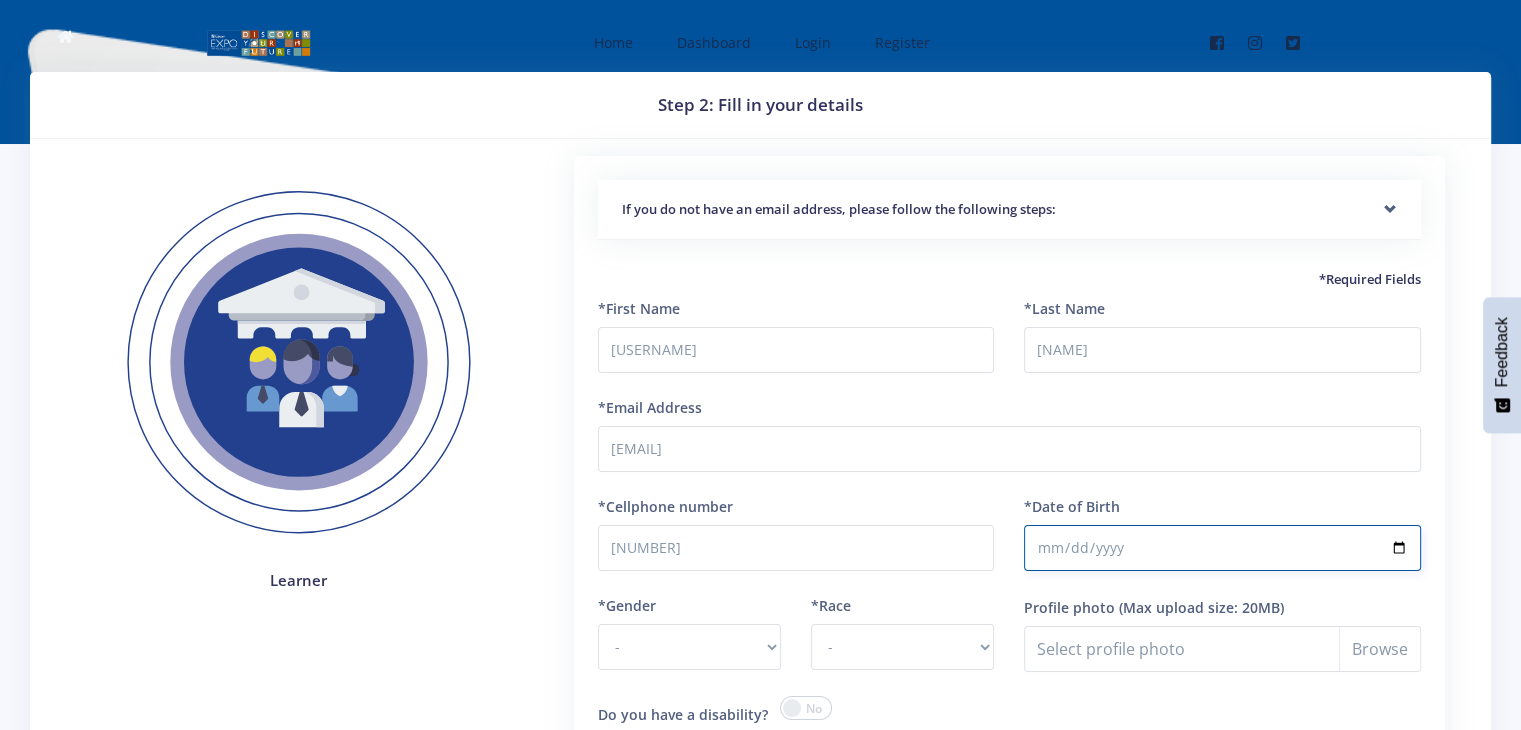 click on "*Date of Birth" at bounding box center [1222, 548] 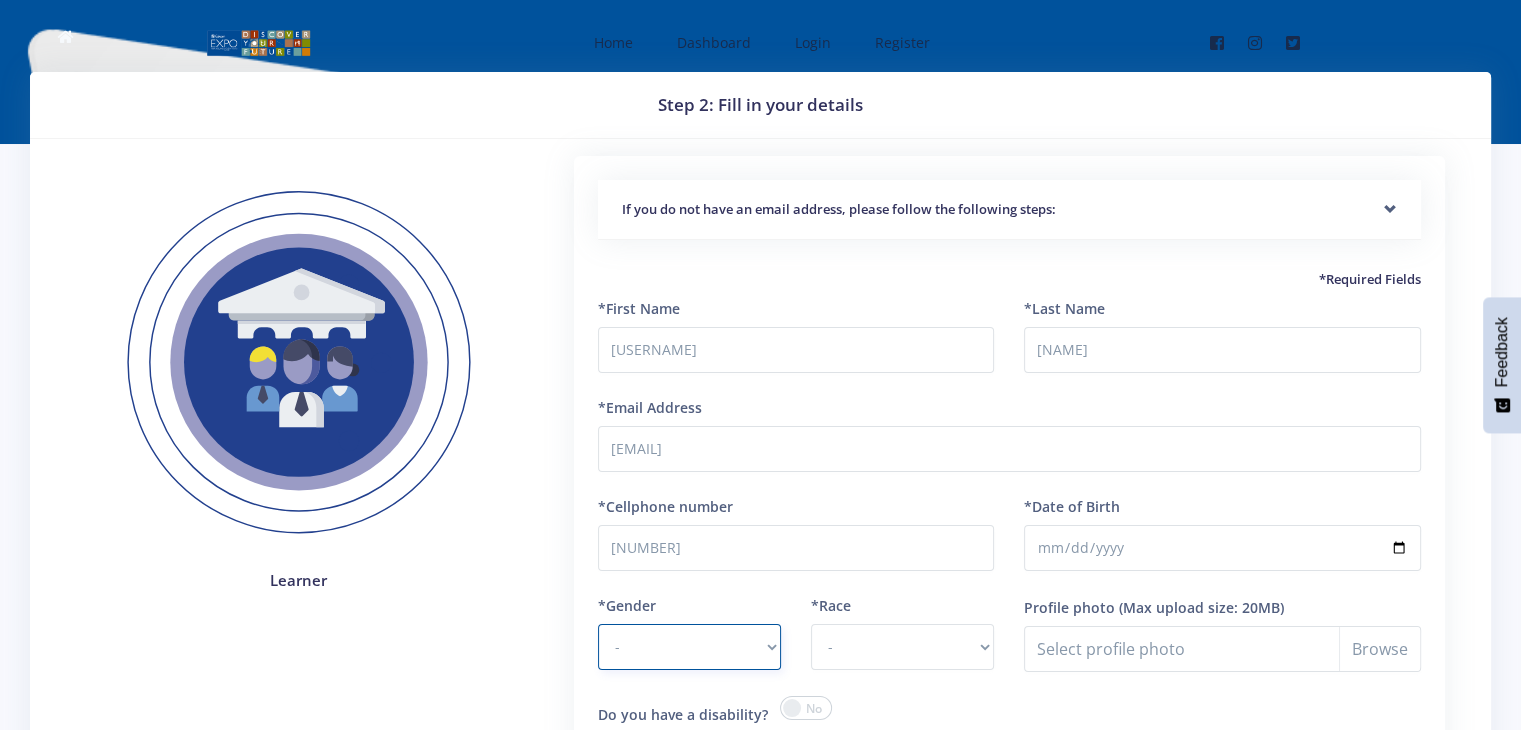 click on "-
Male
Female" at bounding box center (689, 647) 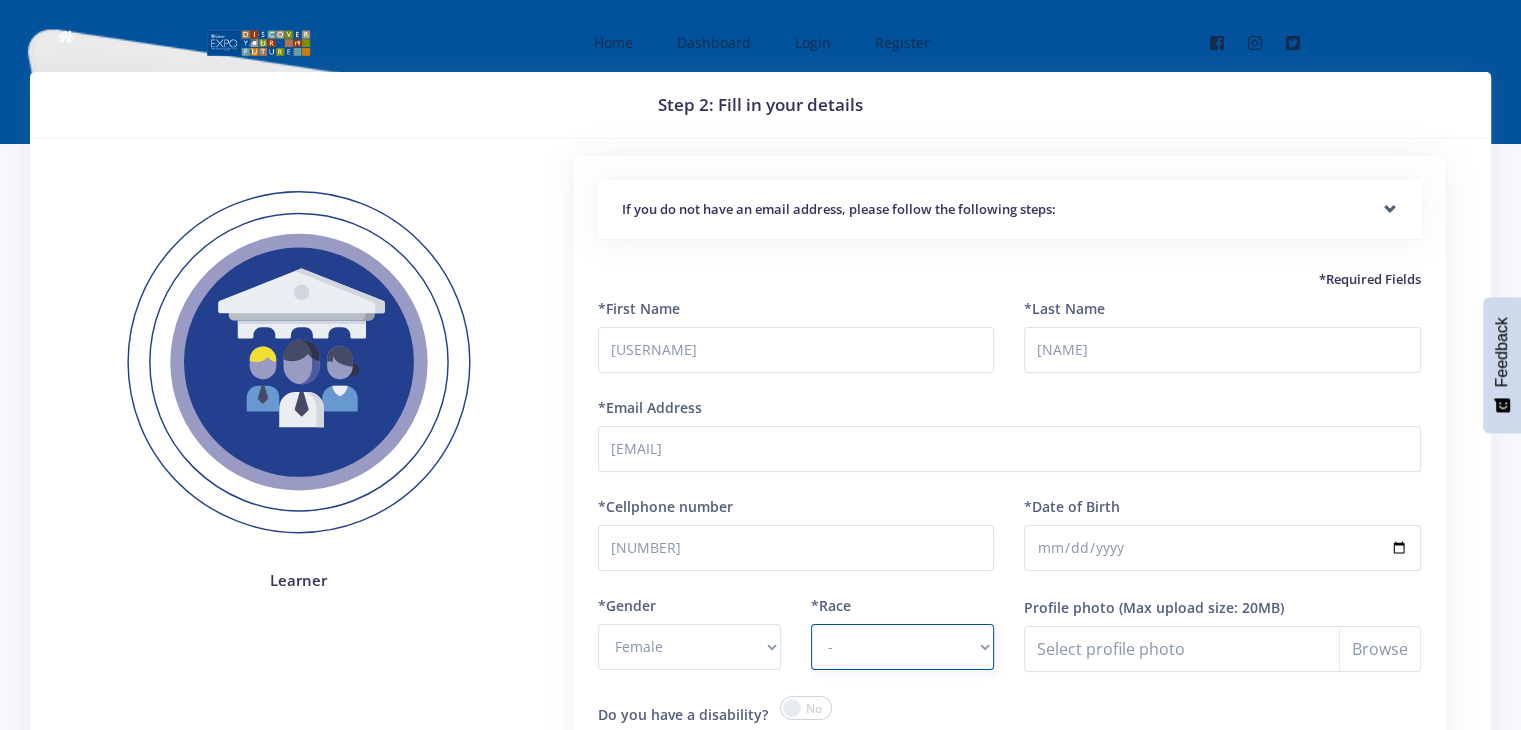 click on "-
African
Asian
Coloured
Indian
White
Other" at bounding box center (902, 647) 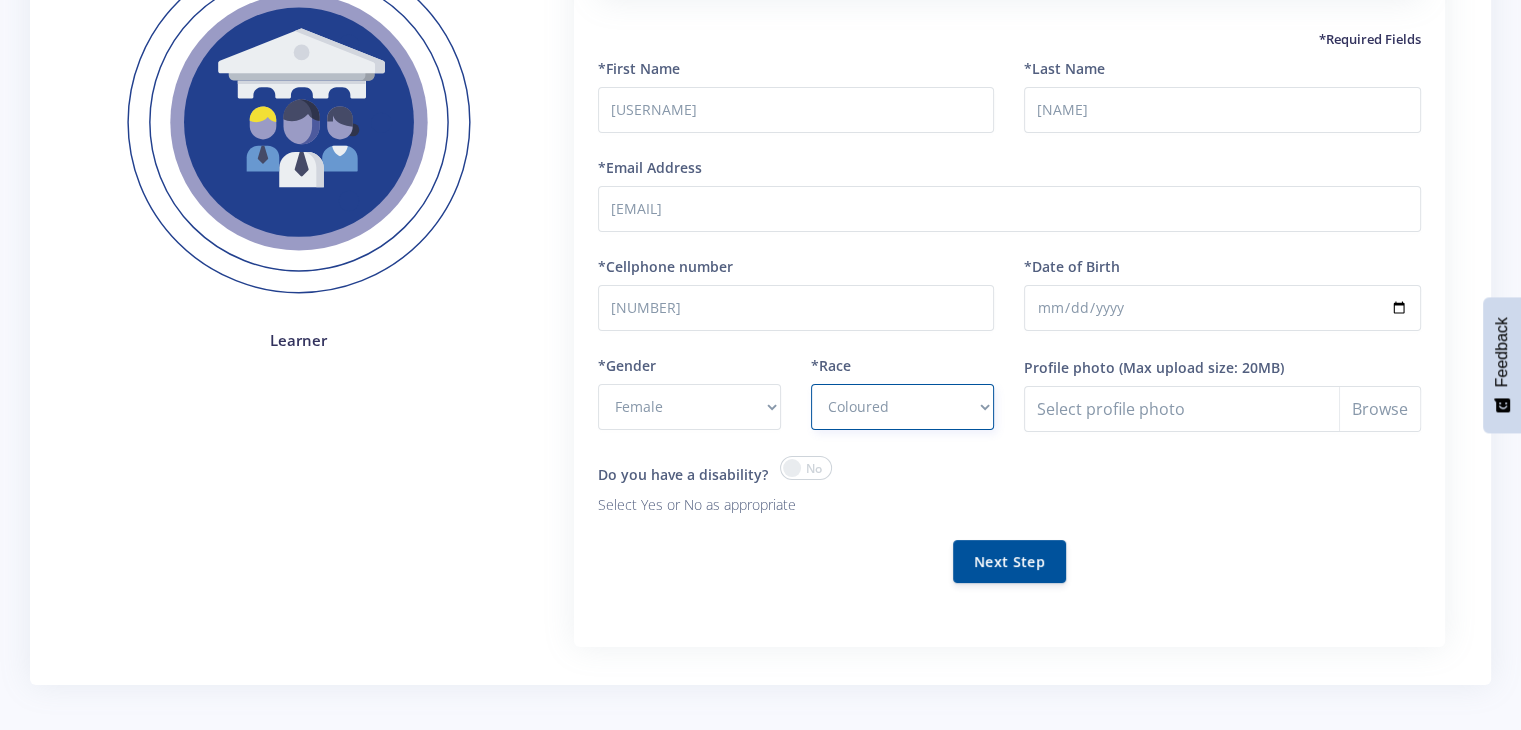 scroll, scrollTop: 258, scrollLeft: 0, axis: vertical 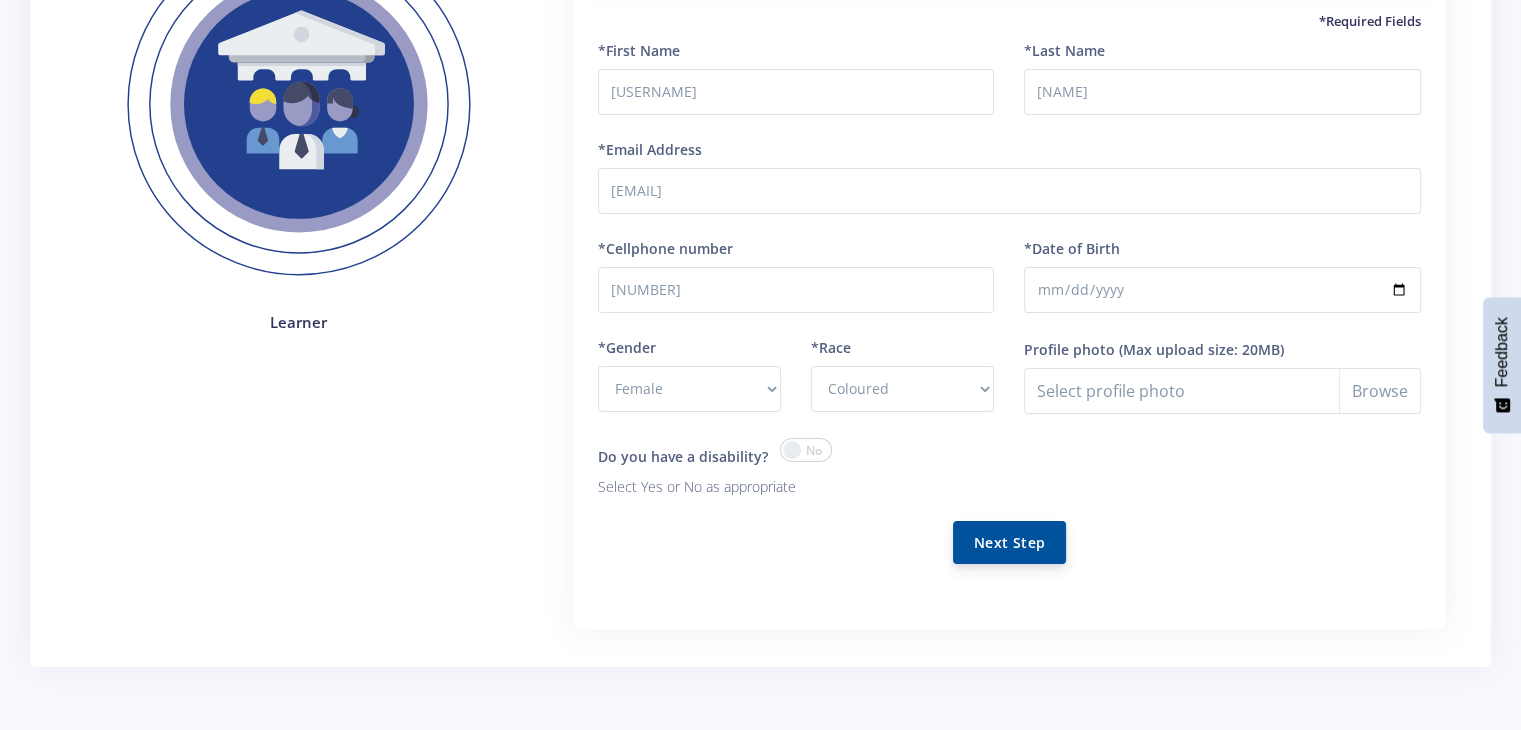 click on "Next
Step" at bounding box center [1009, 542] 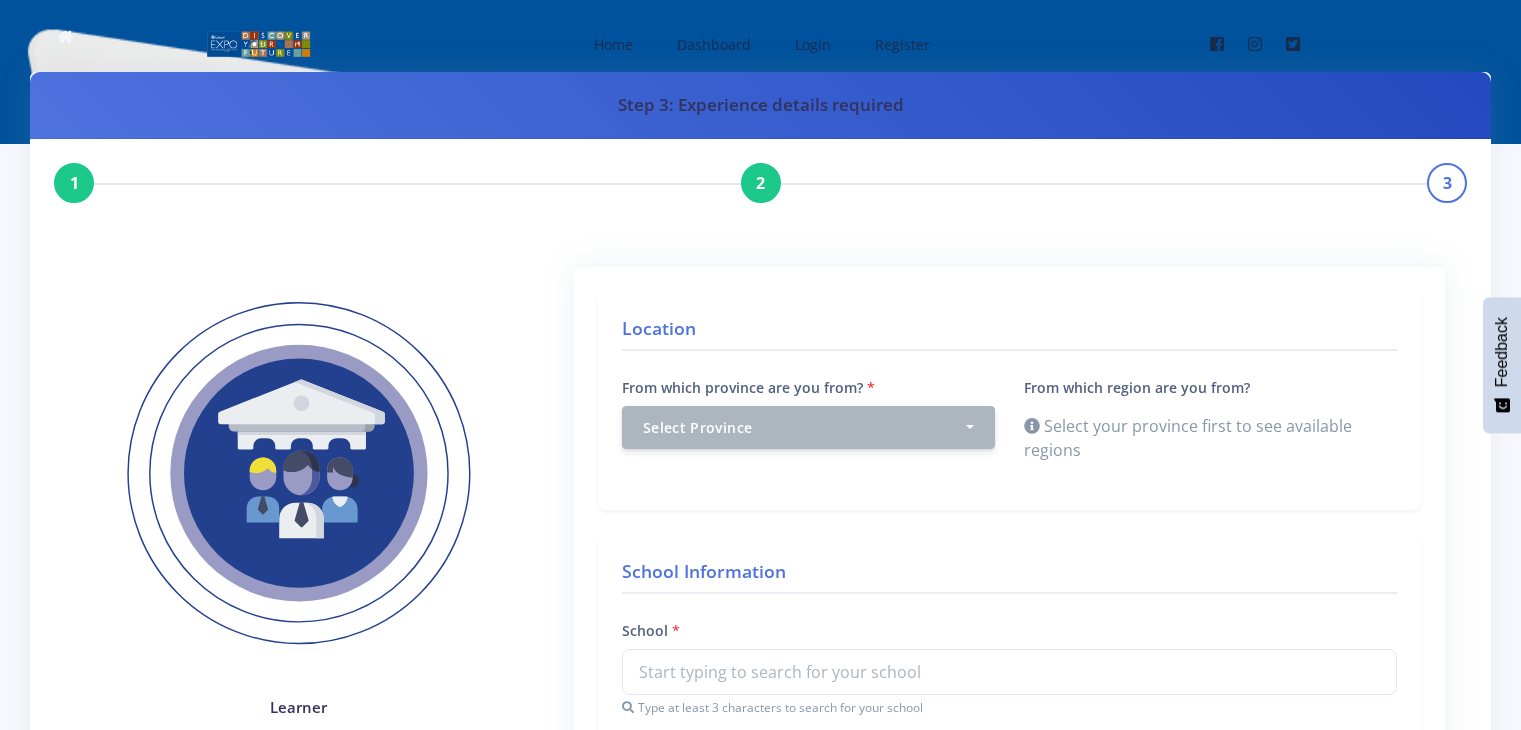 scroll, scrollTop: 0, scrollLeft: 0, axis: both 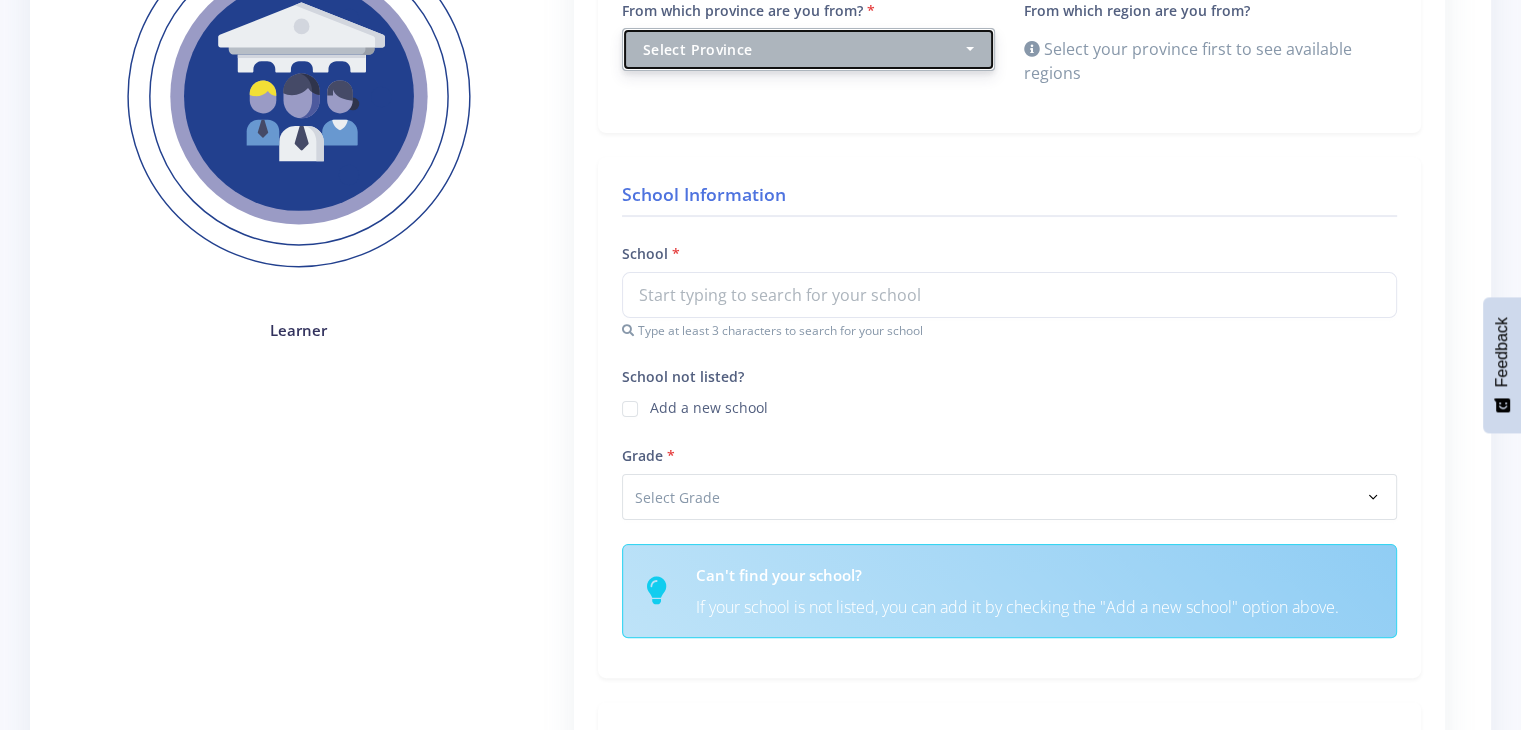click on "Select Province" at bounding box center [808, 49] 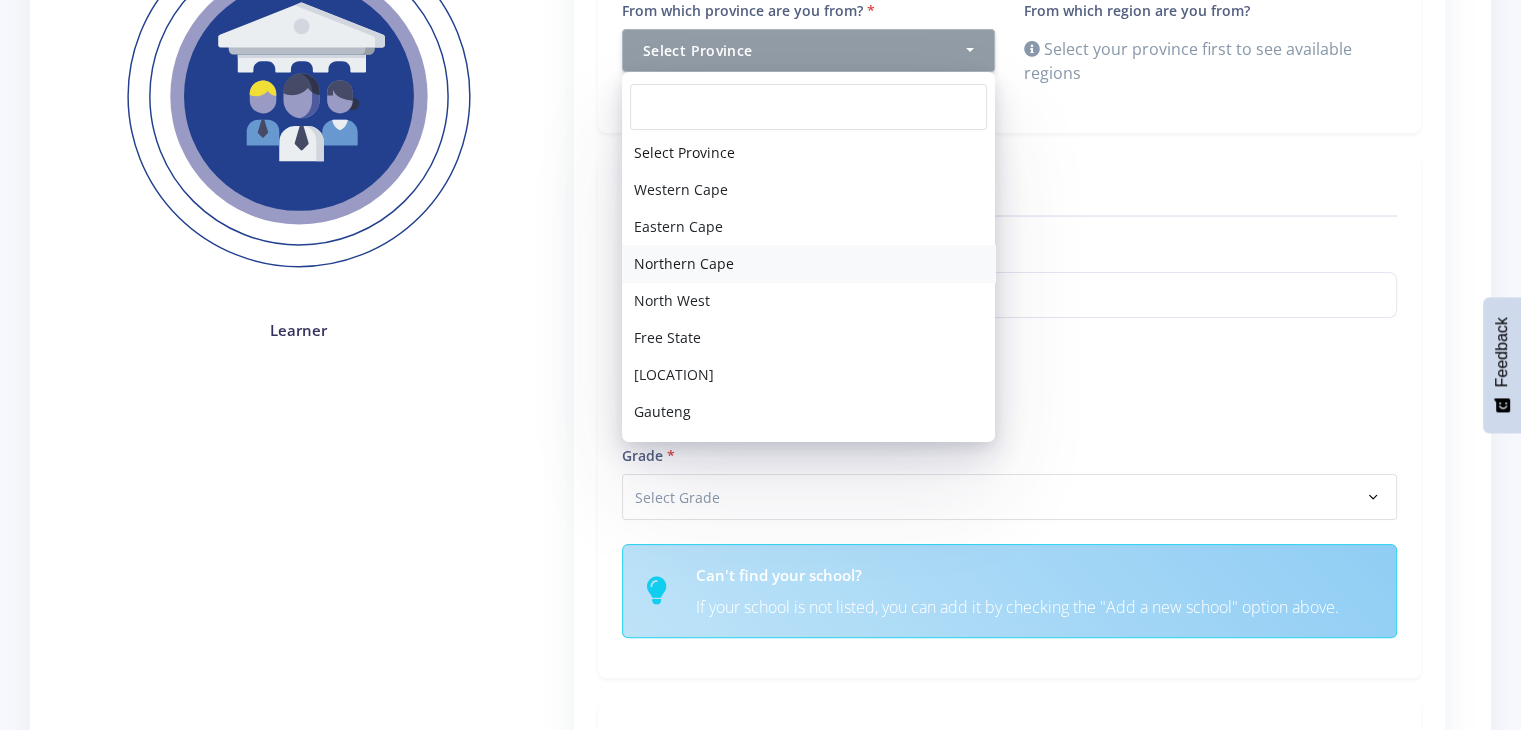 click on "Northern Cape" at bounding box center [808, 263] 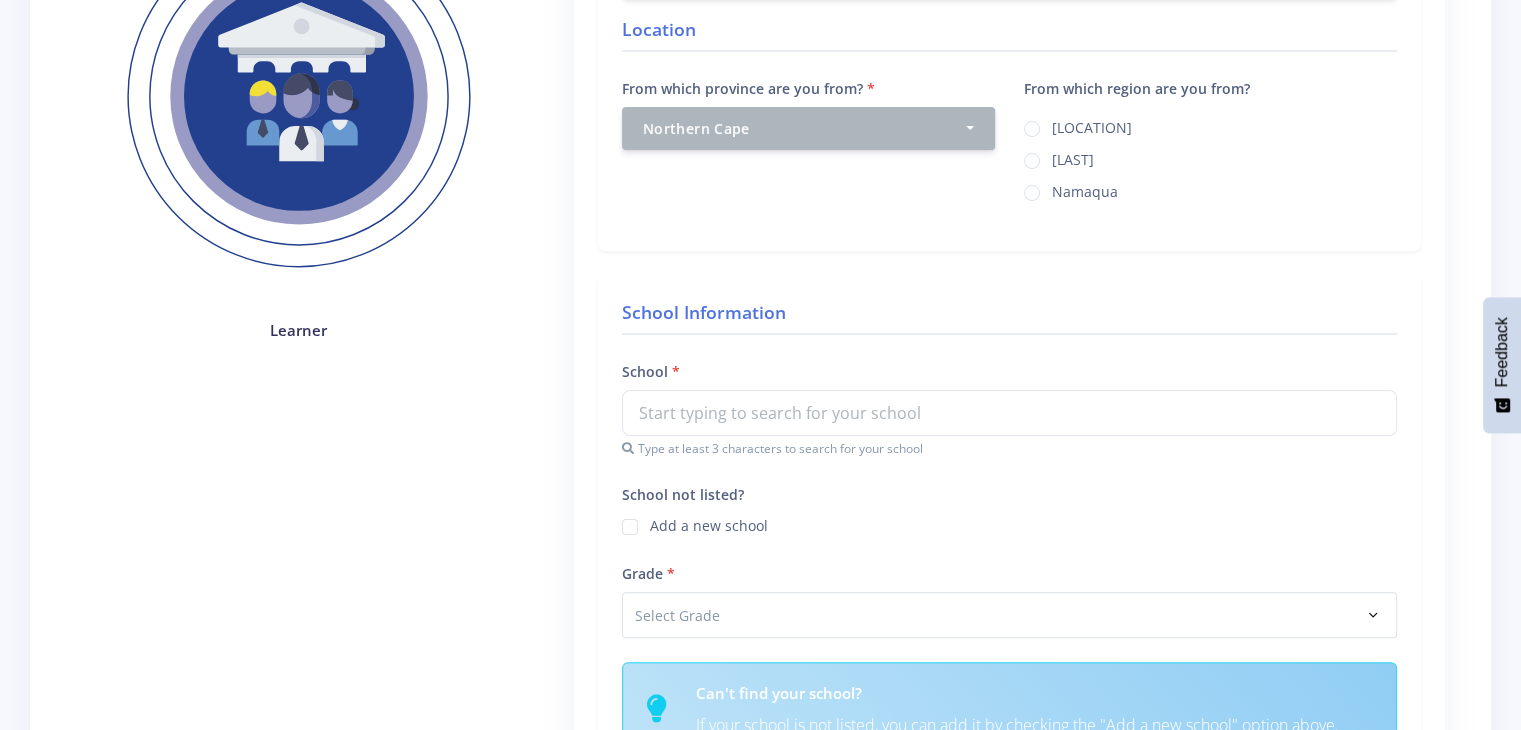 click on "[LAST]" at bounding box center (1073, 157) 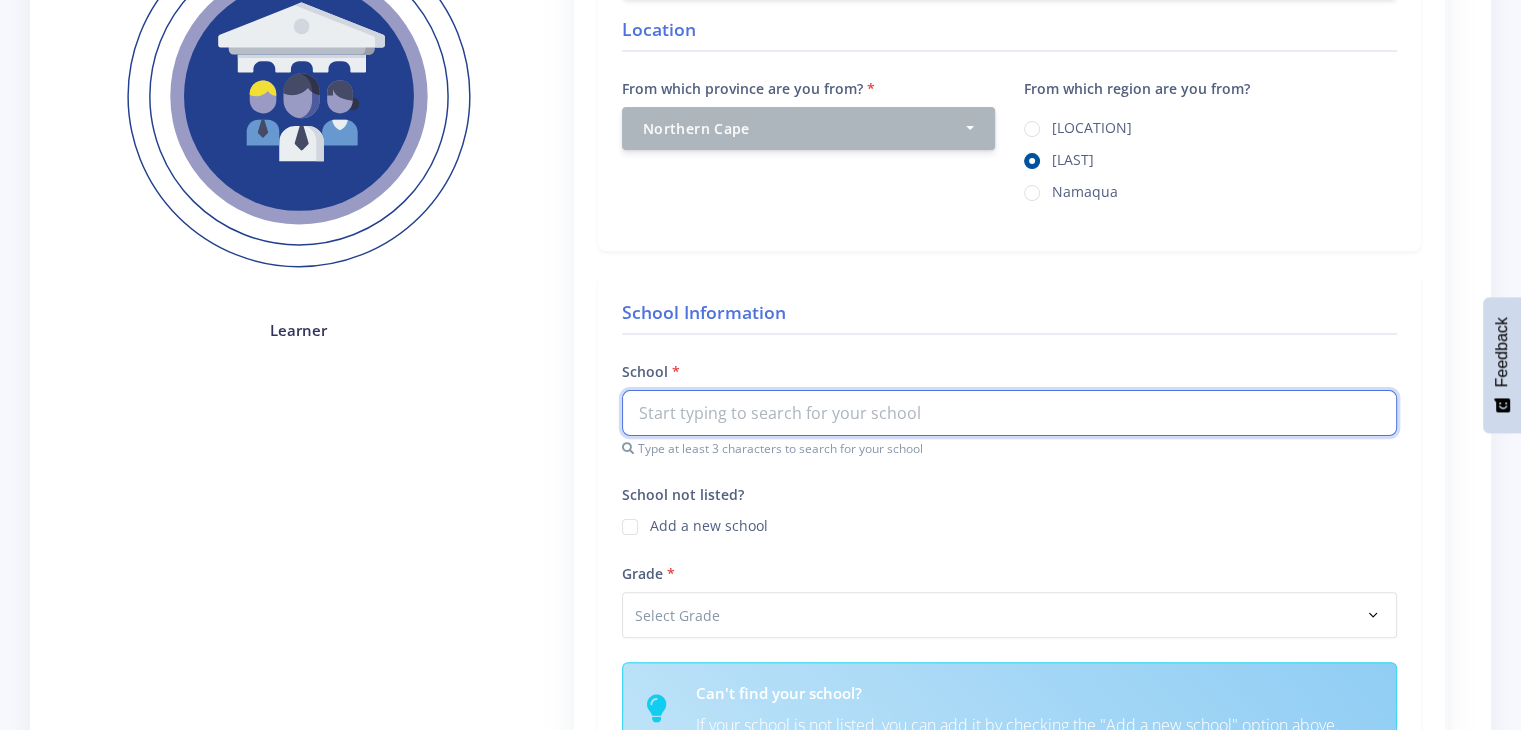 click at bounding box center (1009, 413) 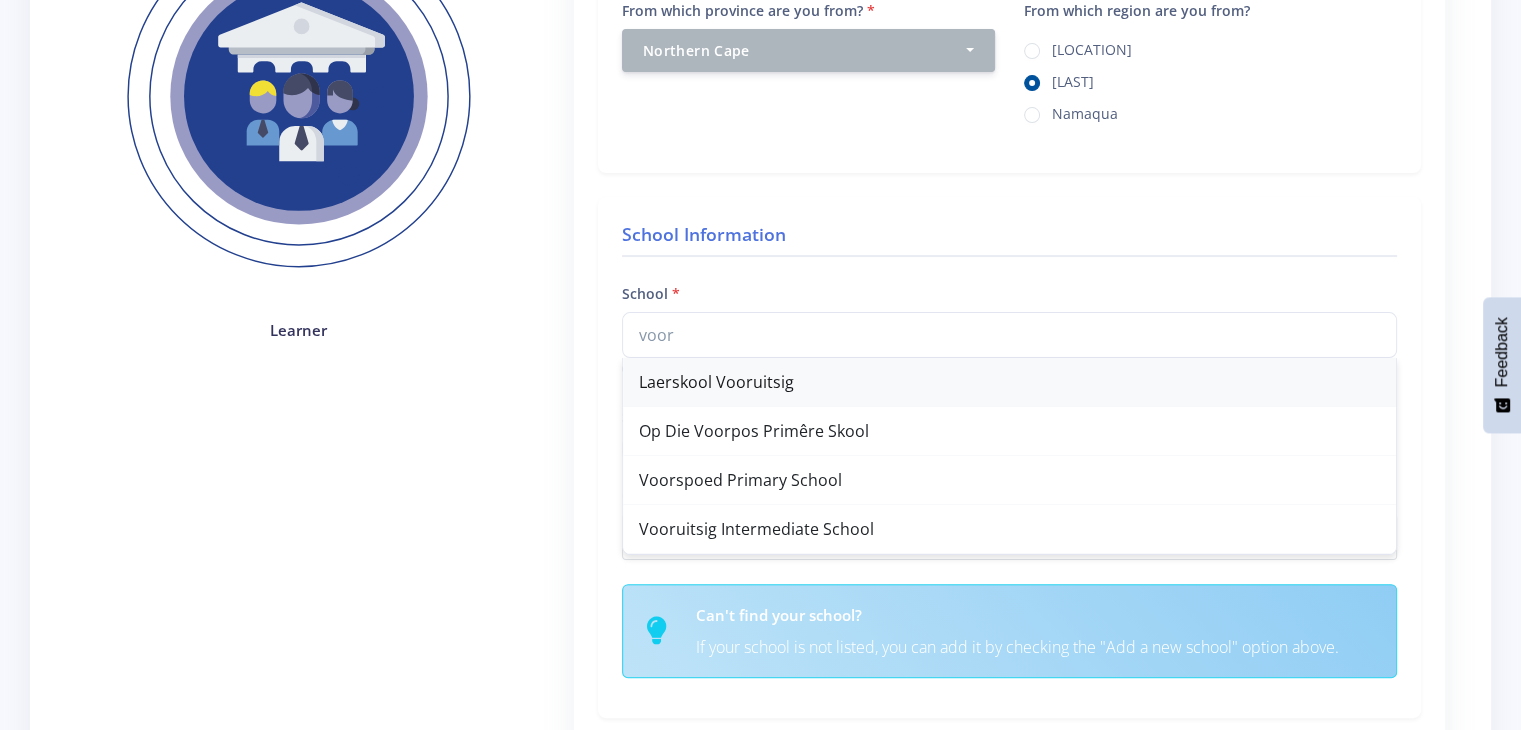 click on "Laerskool Vooruitsig" at bounding box center (1009, 382) 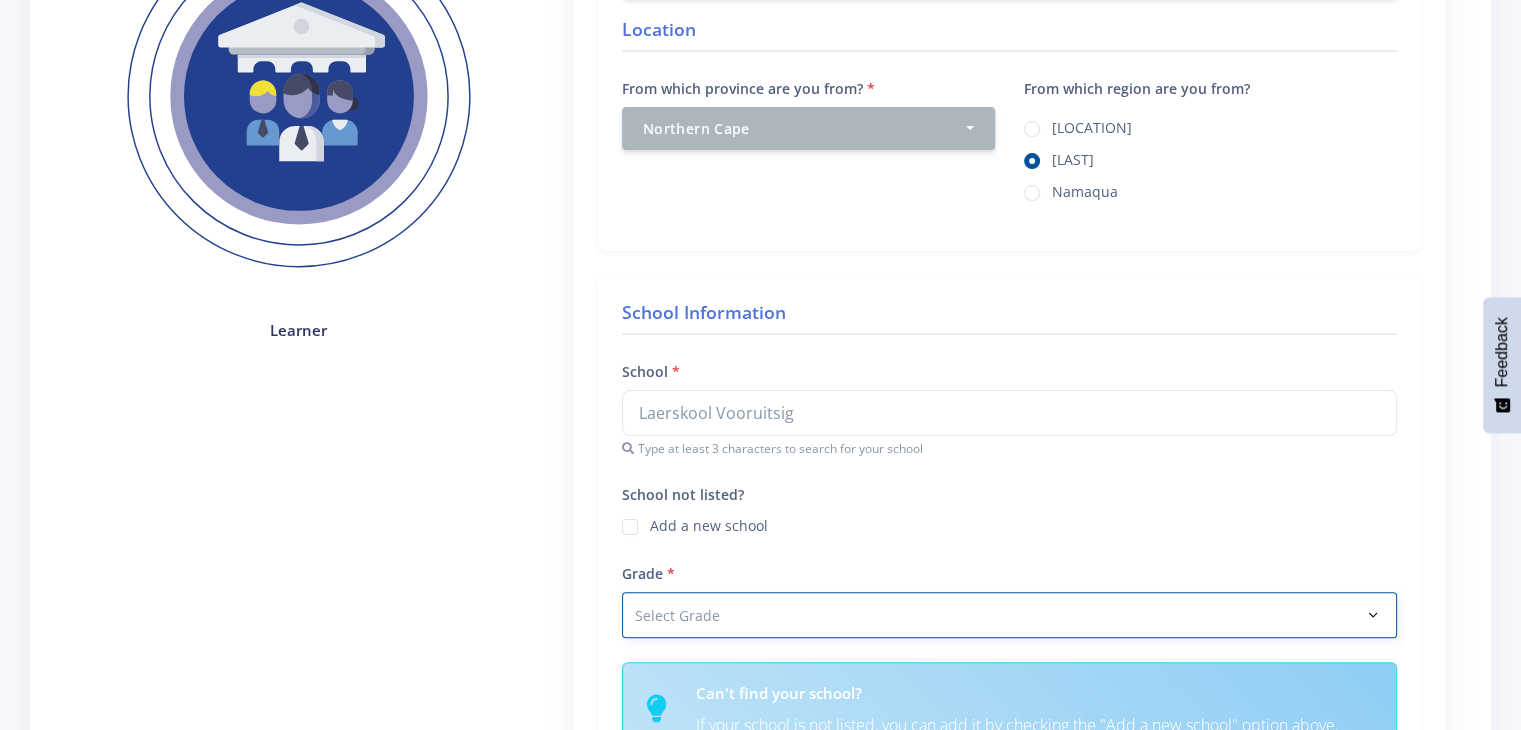 click on "Select Grade
Grade 4
Grade 5
Grade 6
Grade 7" at bounding box center (1009, 615) 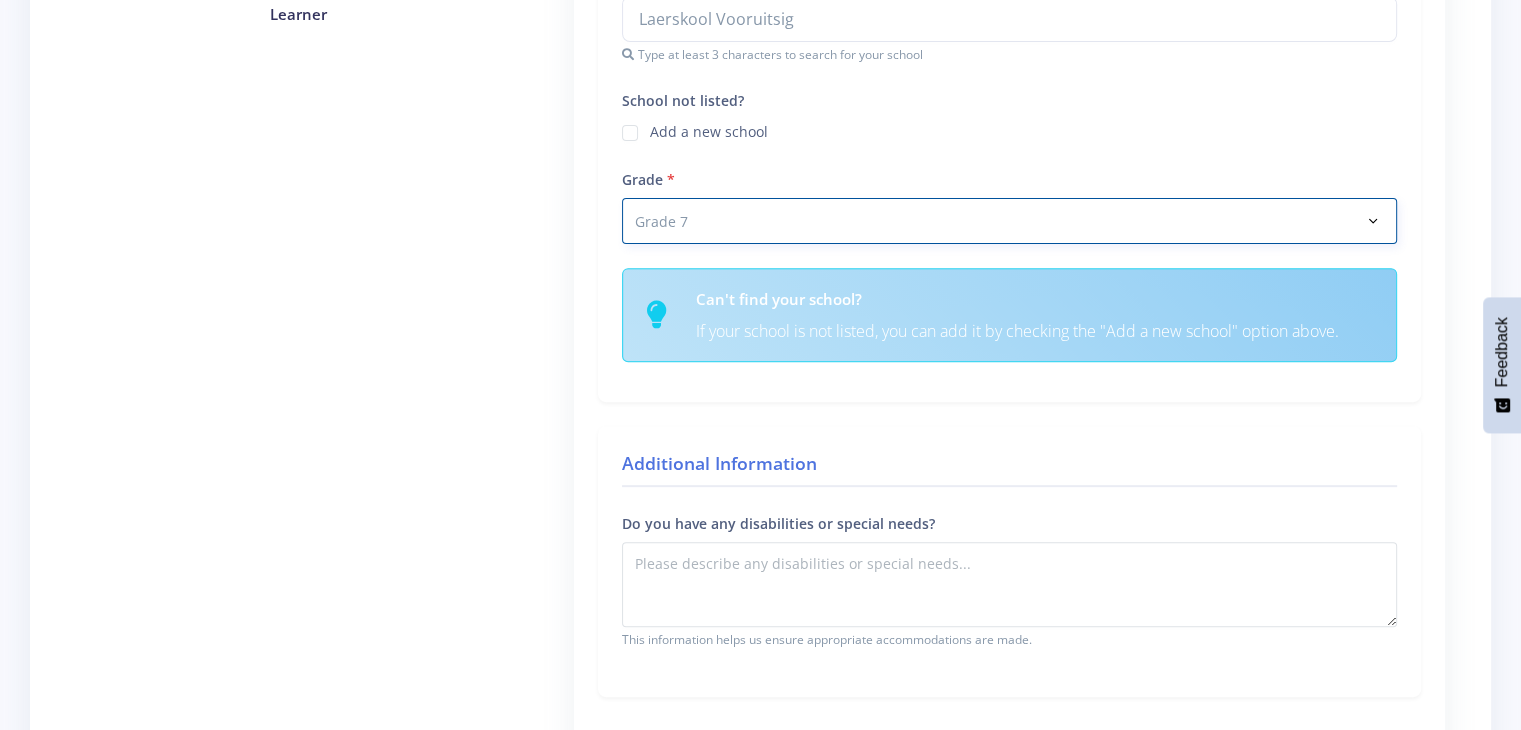 scroll, scrollTop: 776, scrollLeft: 0, axis: vertical 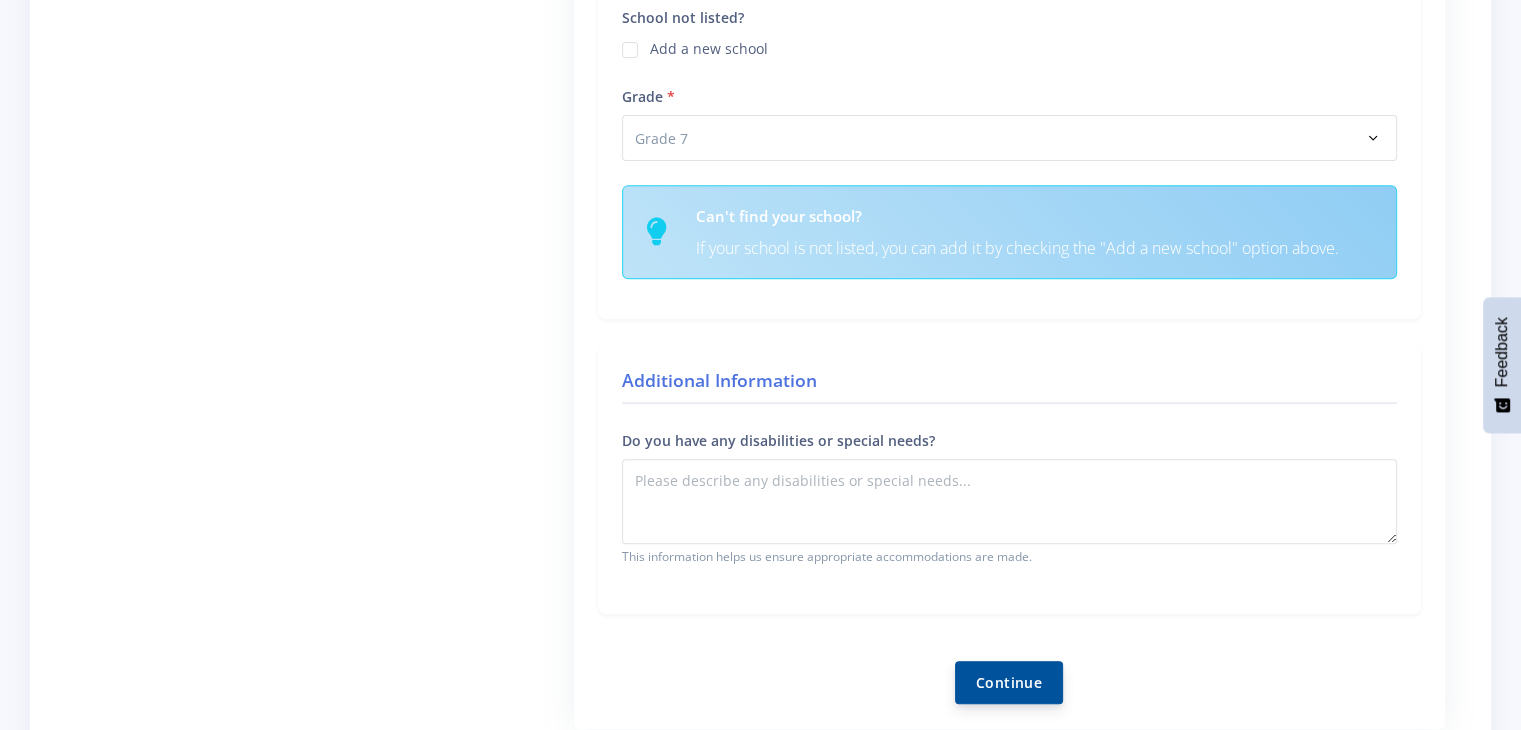 click on "Continue" at bounding box center [1009, 682] 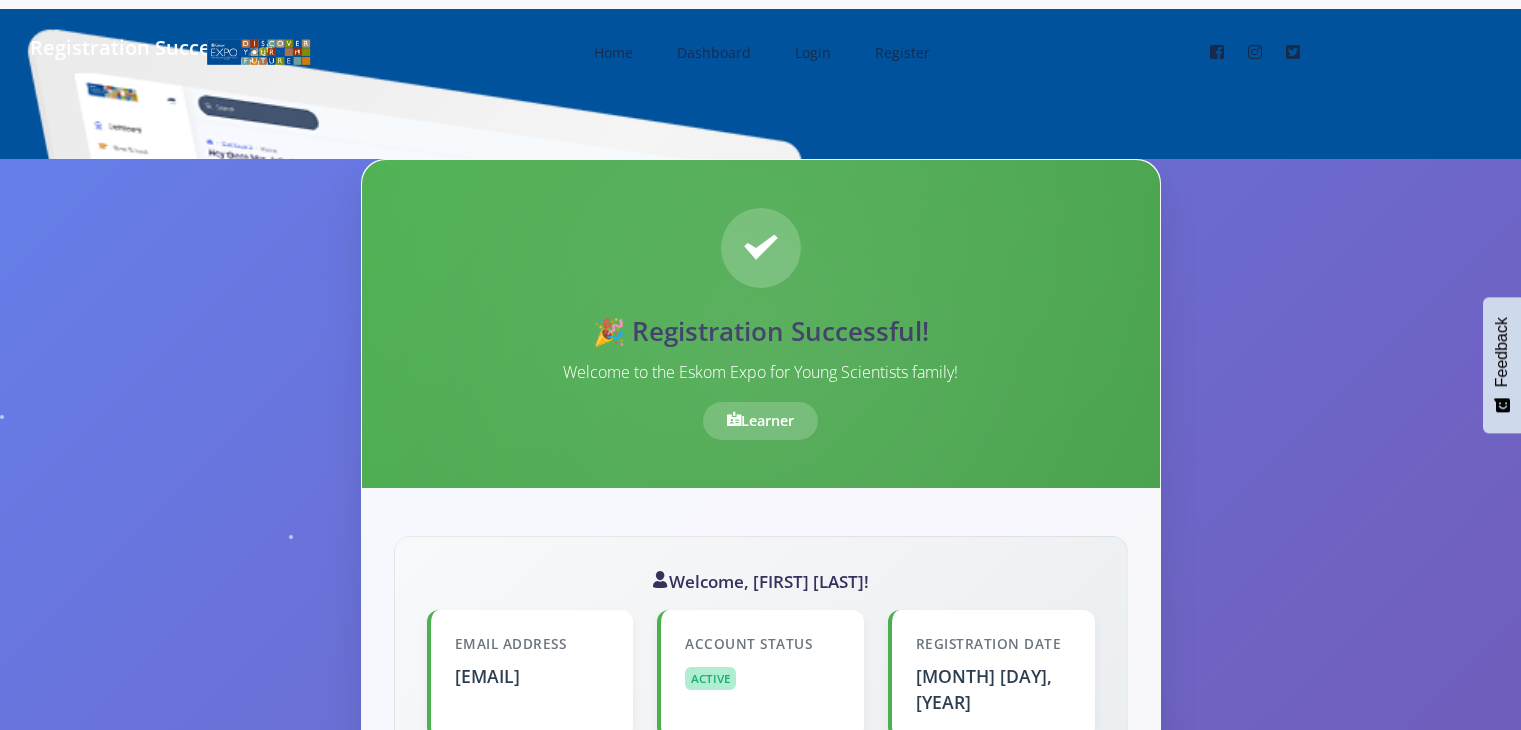 scroll, scrollTop: 0, scrollLeft: 0, axis: both 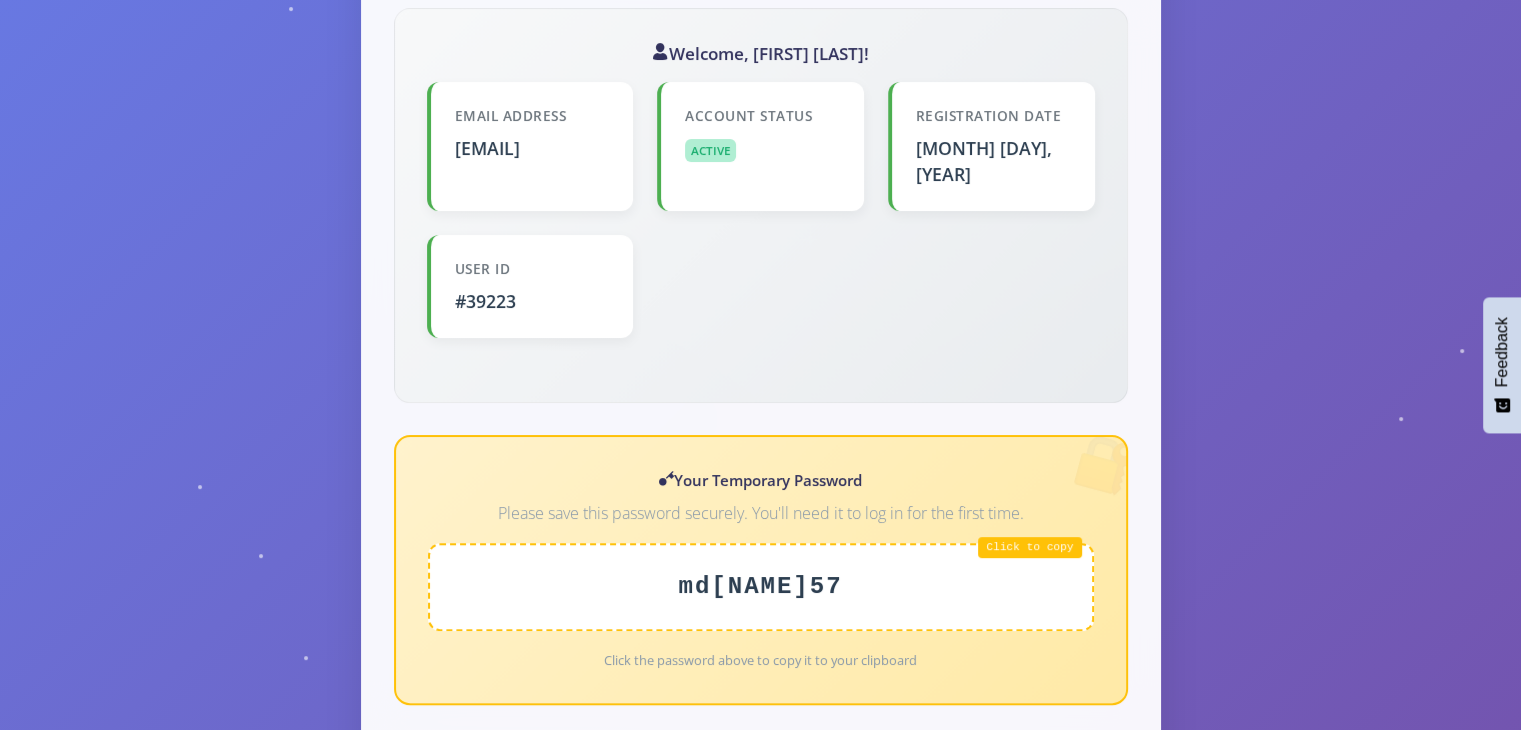 click on "md[NAME]57" at bounding box center [761, 587] 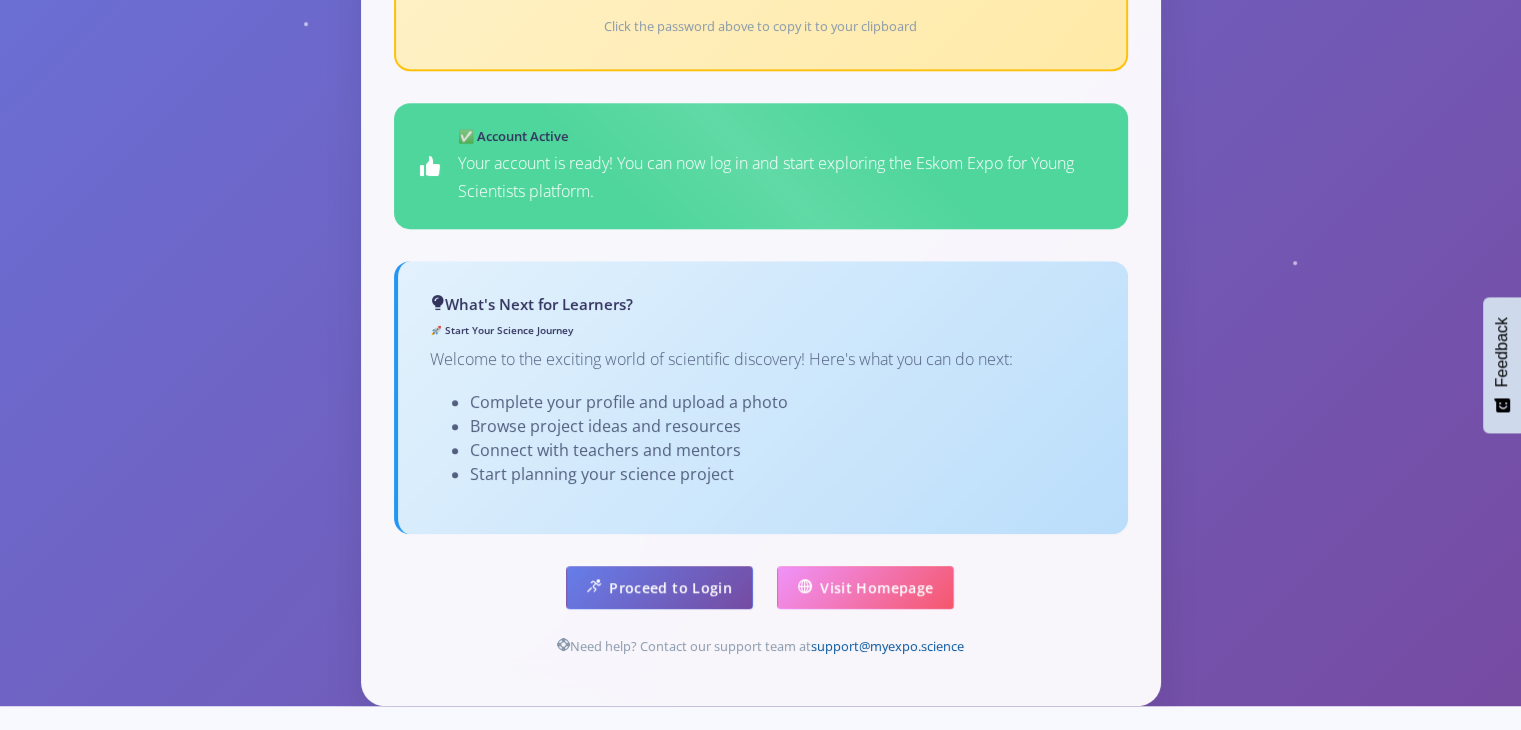 scroll, scrollTop: 1157, scrollLeft: 0, axis: vertical 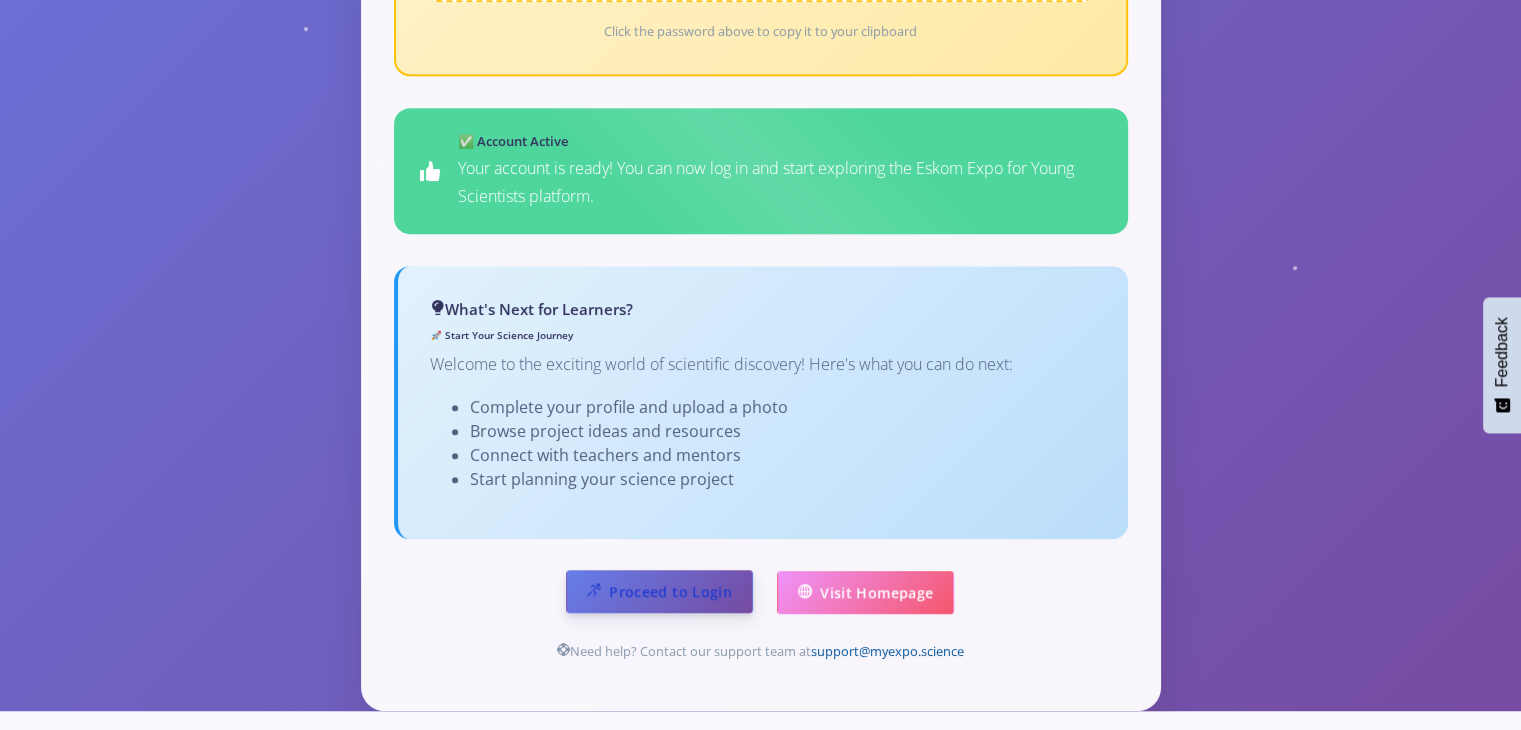 click on "Proceed to Login" at bounding box center (659, 591) 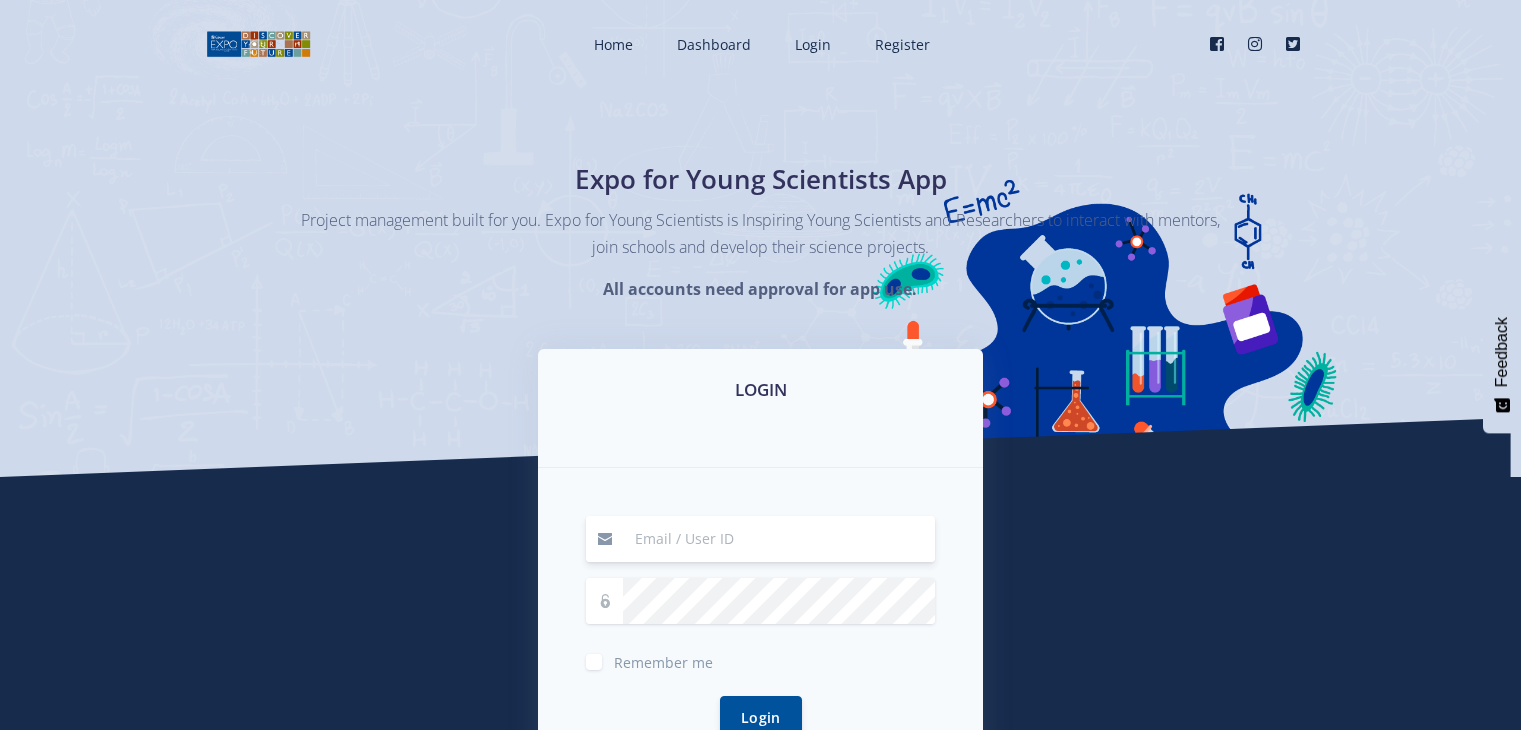 scroll, scrollTop: 0, scrollLeft: 0, axis: both 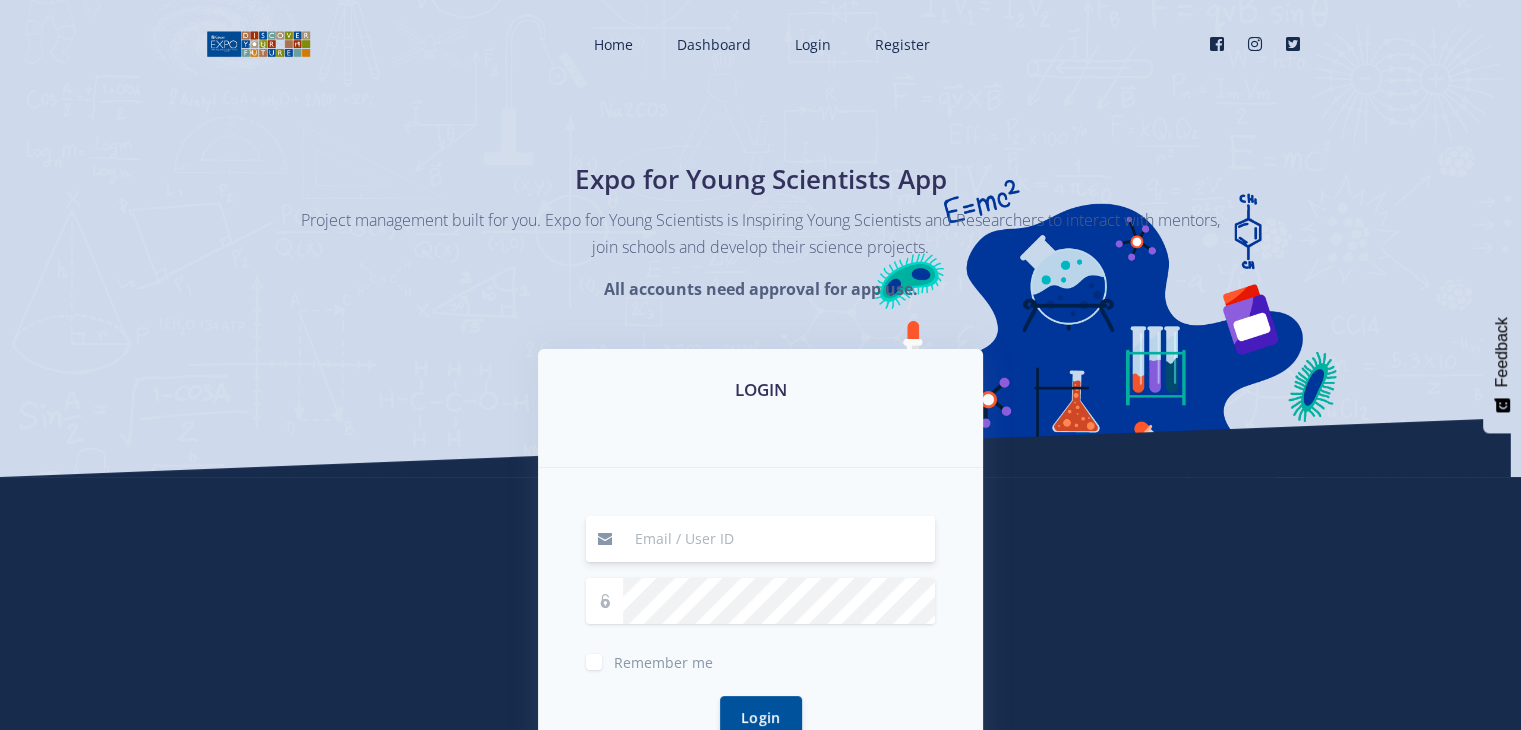 click at bounding box center [779, 539] 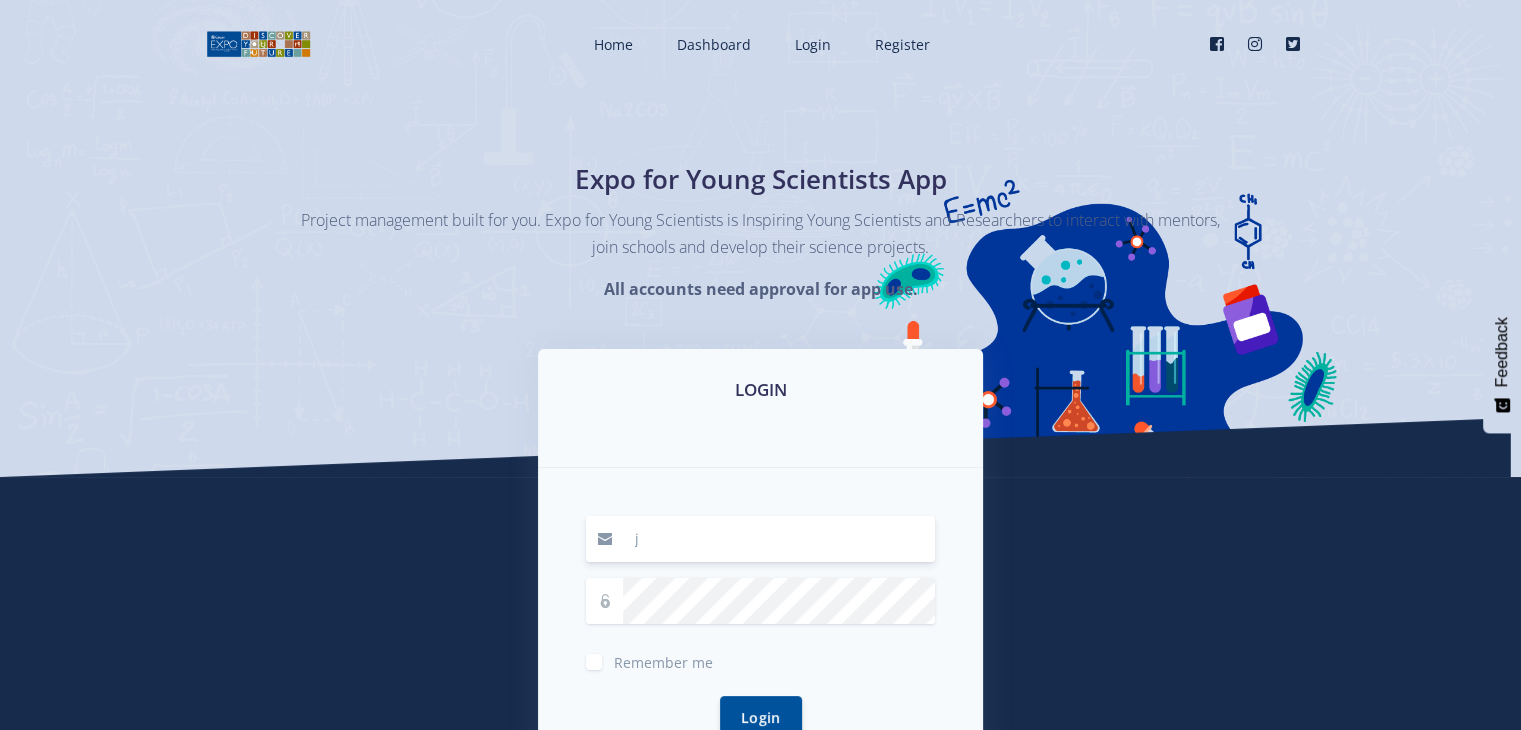 type on "[USERNAME]@[DOMAIN].com" 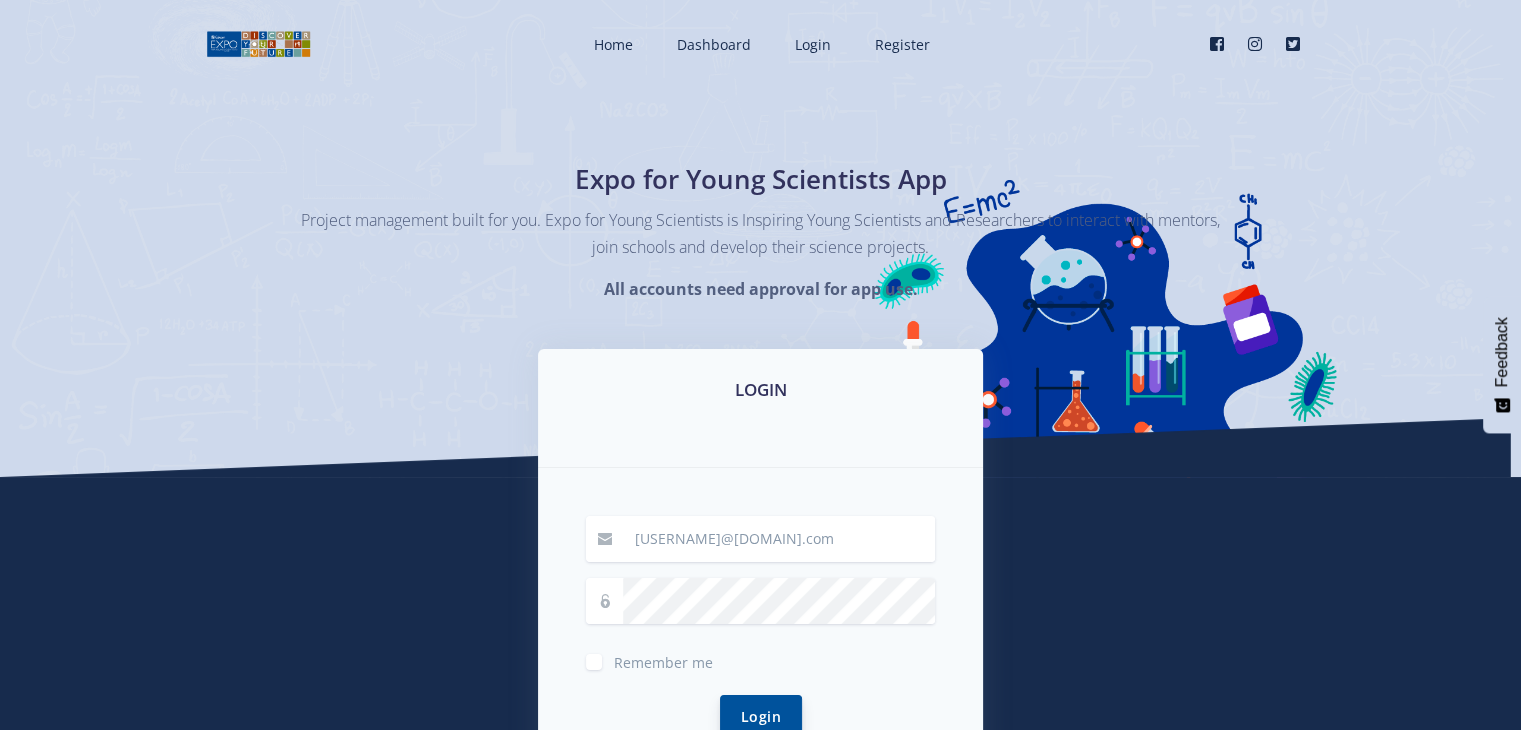 click on "Login" at bounding box center (761, 716) 